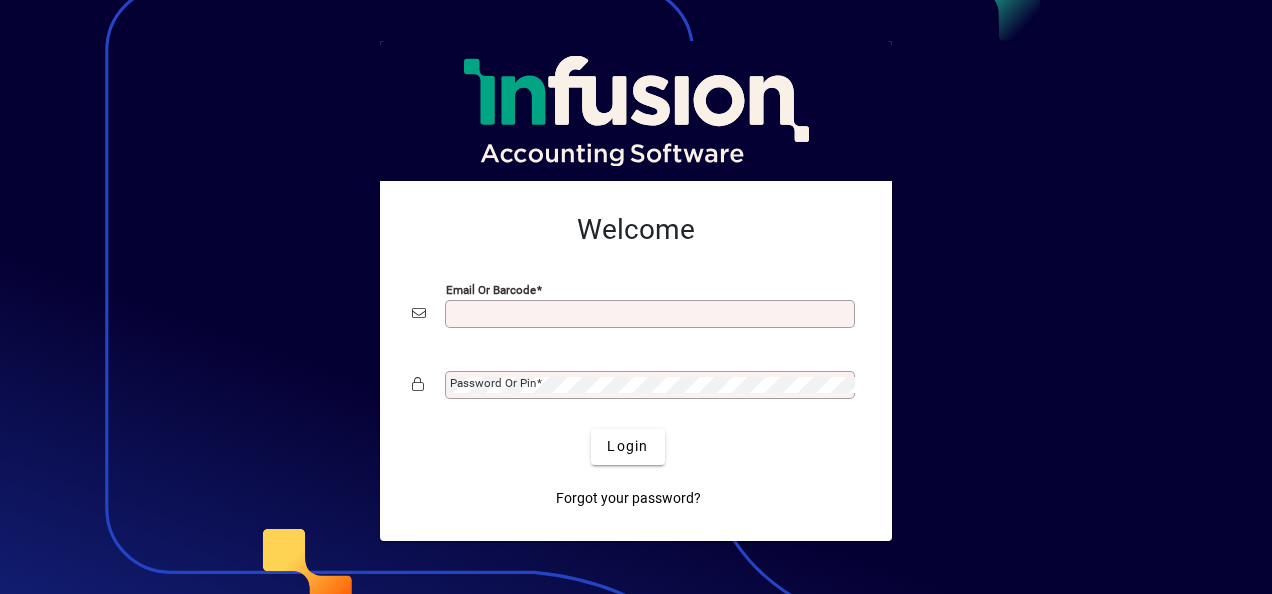 scroll, scrollTop: 0, scrollLeft: 0, axis: both 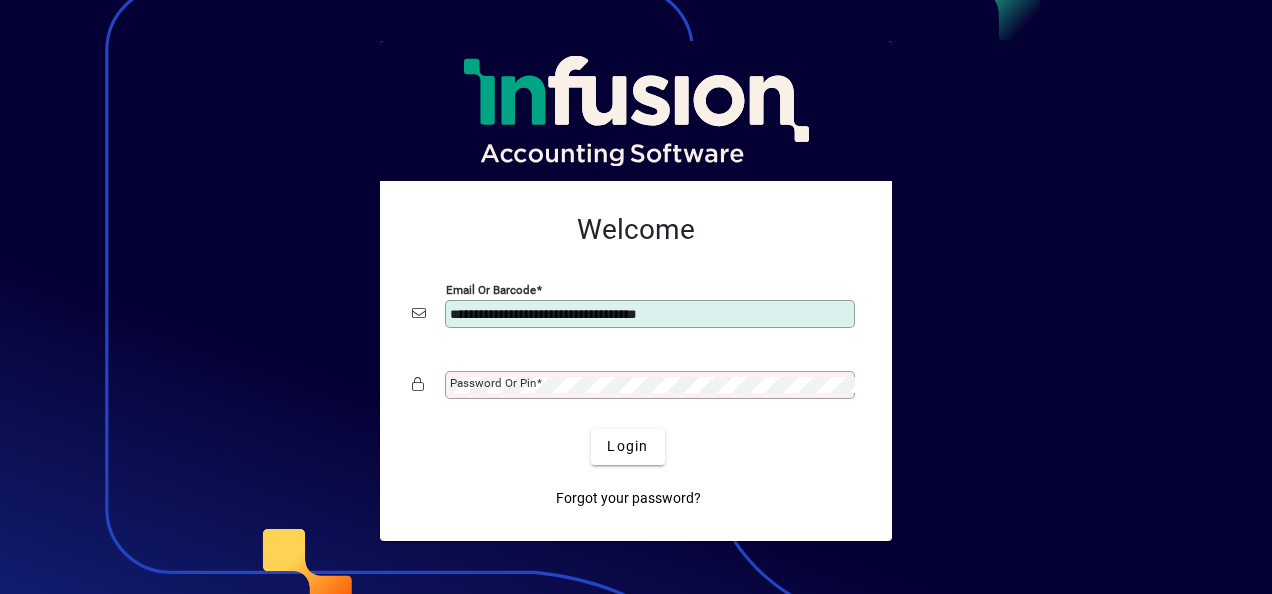 click on "Password or Pin" at bounding box center [493, 383] 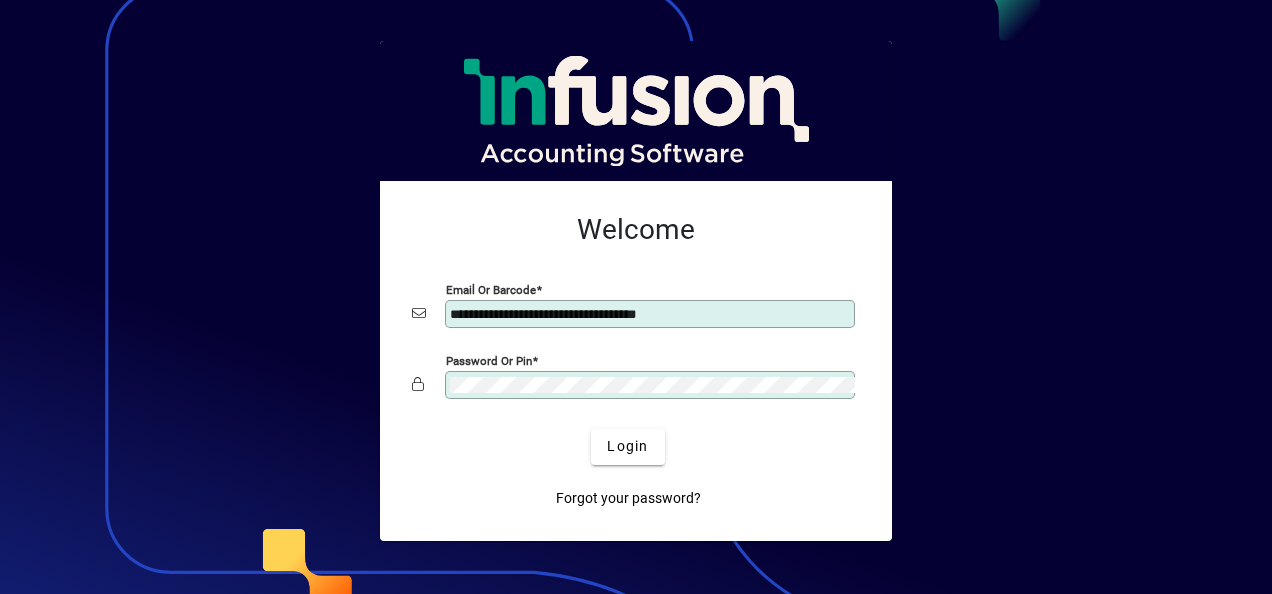 click on "Login" 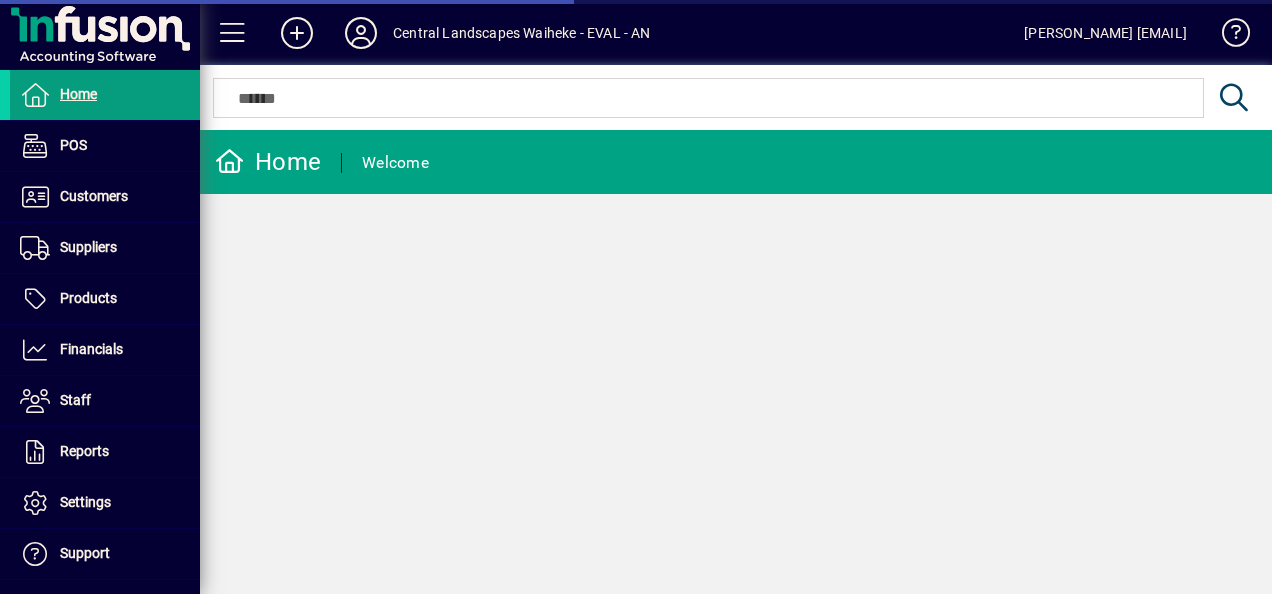 scroll, scrollTop: 0, scrollLeft: 0, axis: both 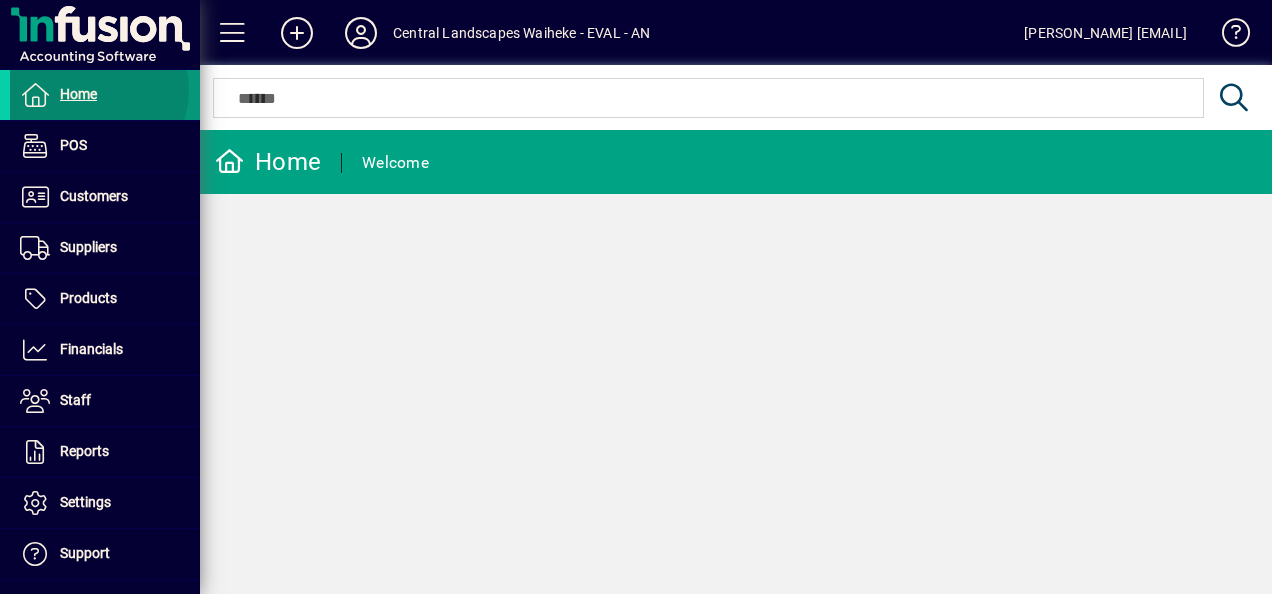 click on "Home" at bounding box center (78, 94) 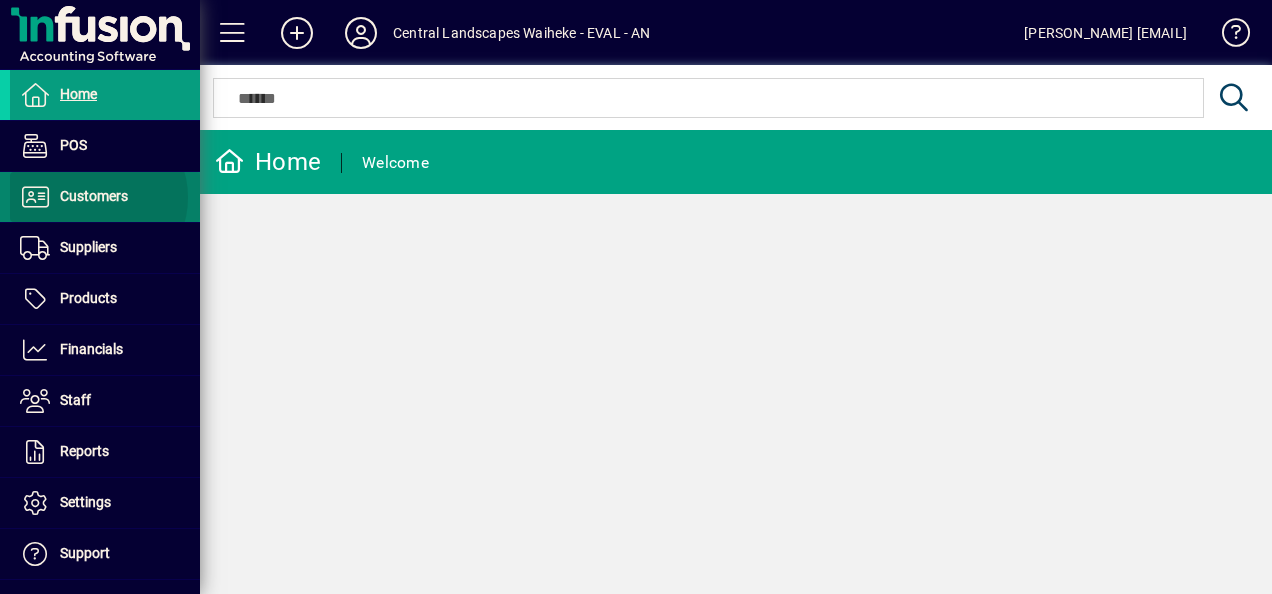click on "Customers" at bounding box center (94, 196) 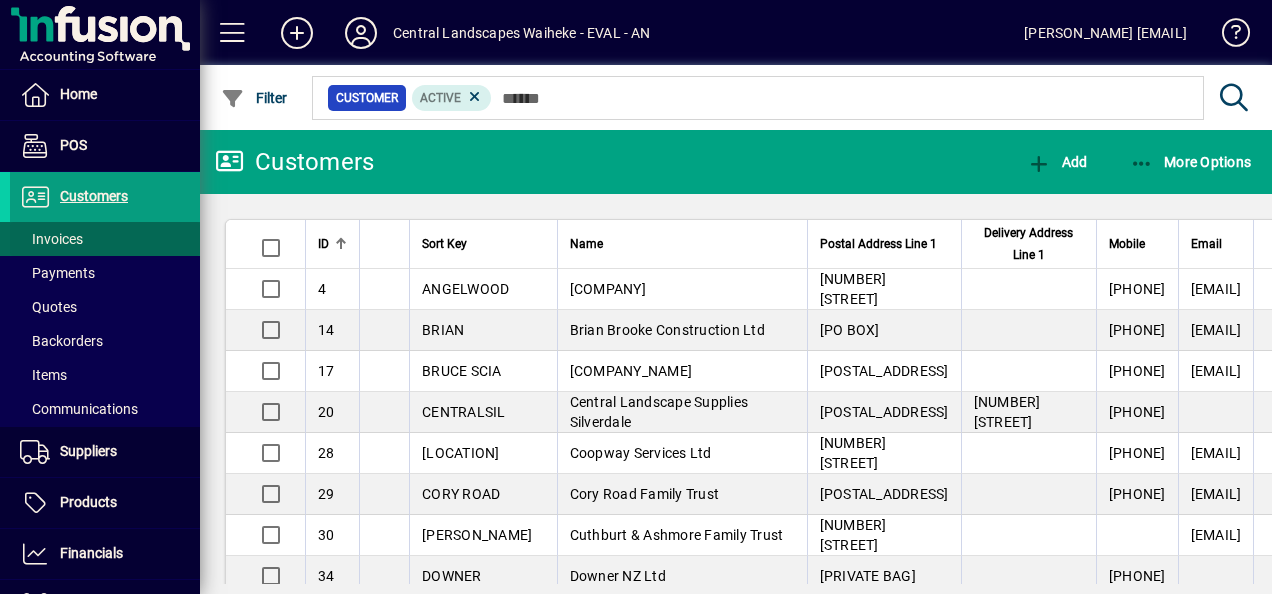 click on "Invoices" at bounding box center (51, 239) 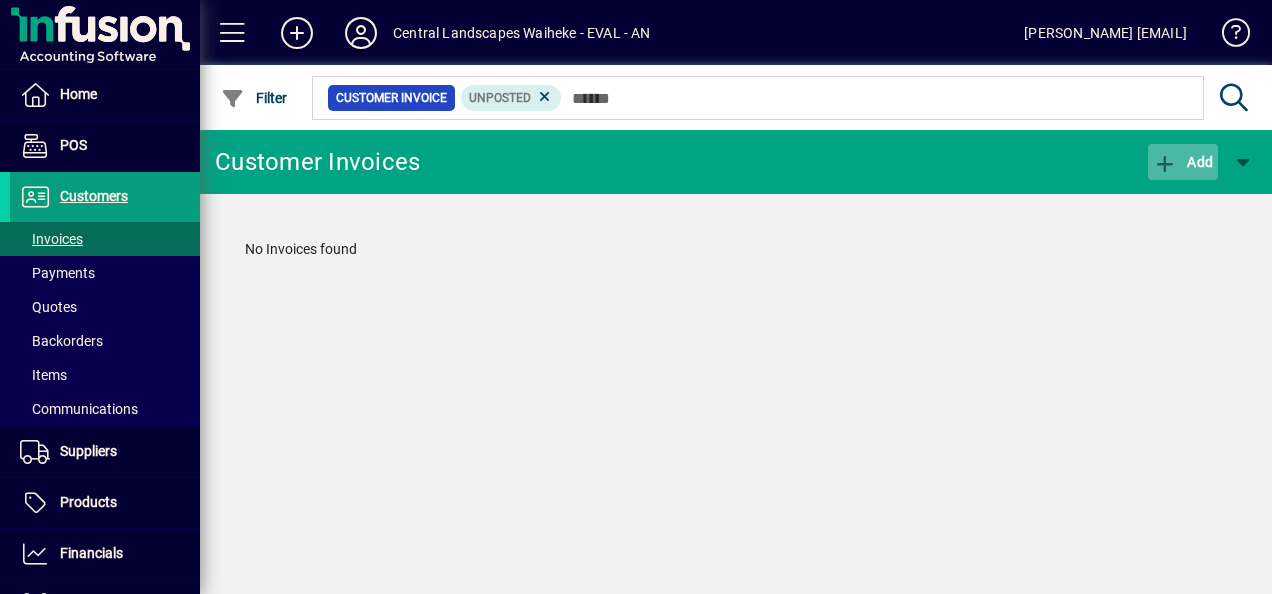 click on "Add" 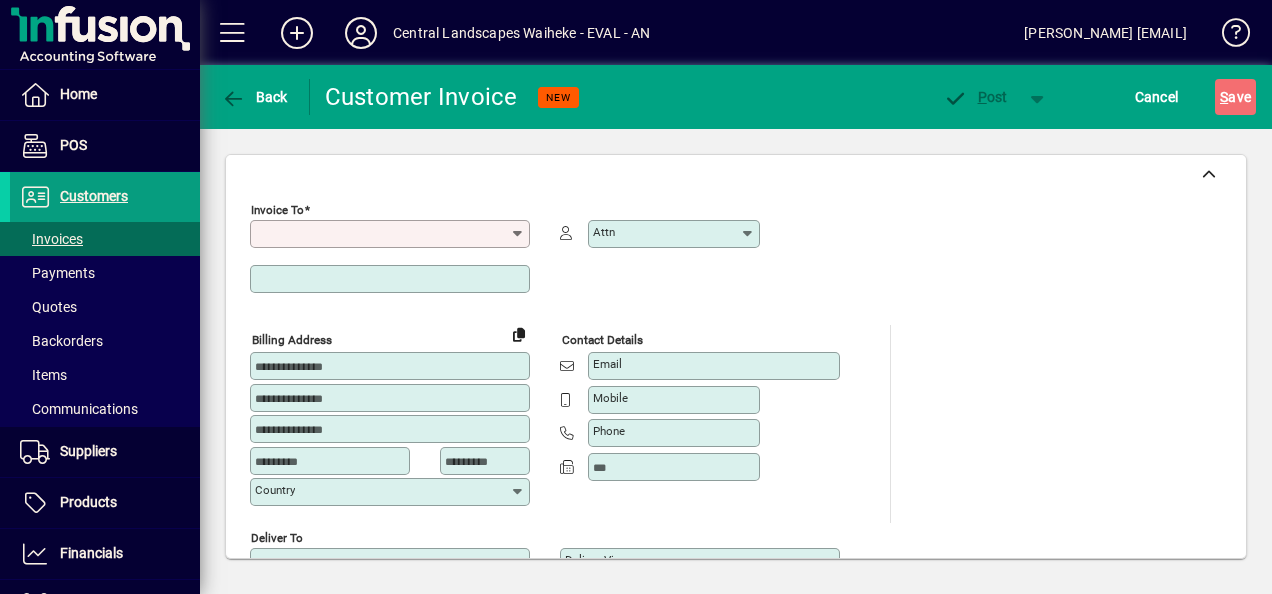 click on "Invoice To" at bounding box center [382, 234] 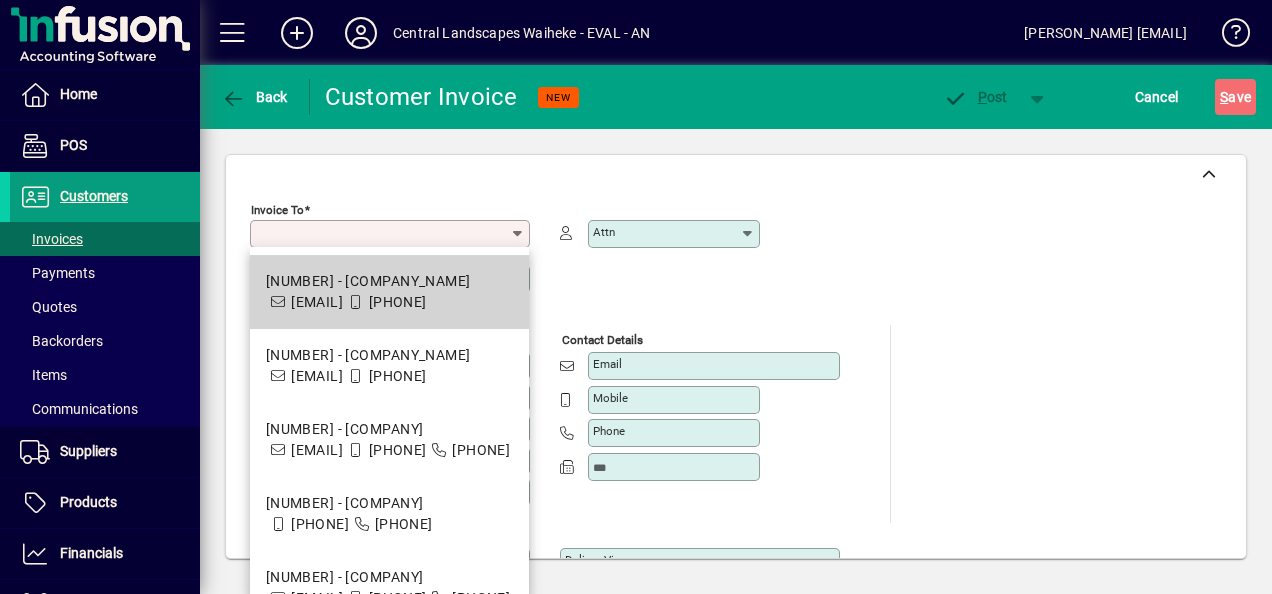 click on "[EMAIL]" at bounding box center [317, 302] 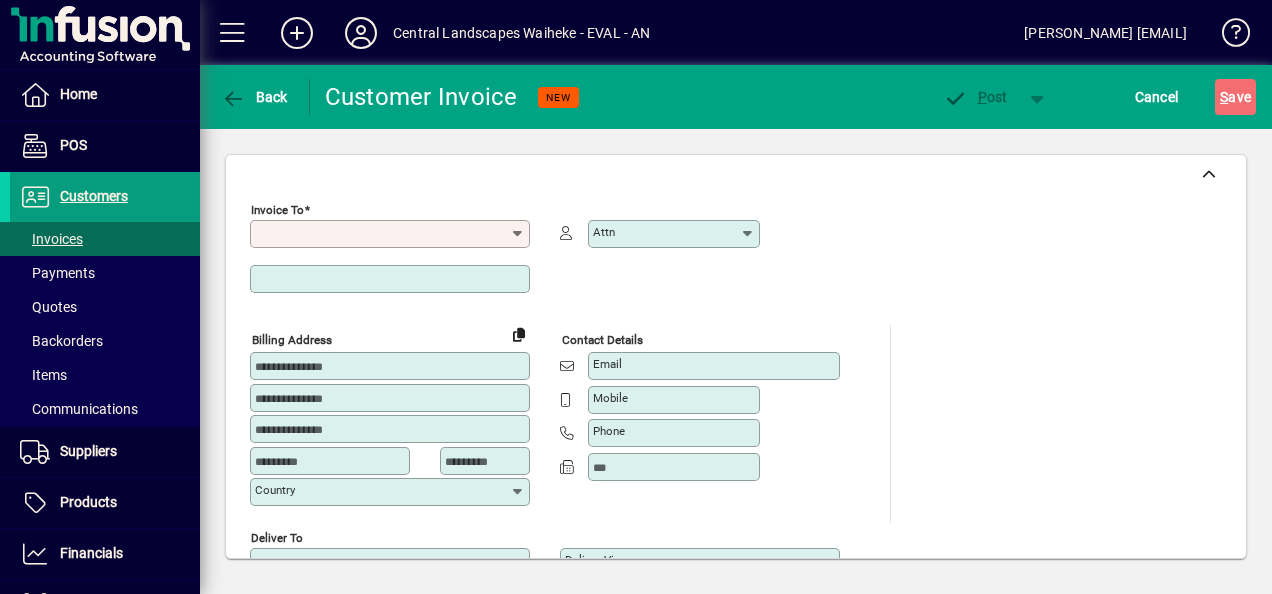 type on "**********" 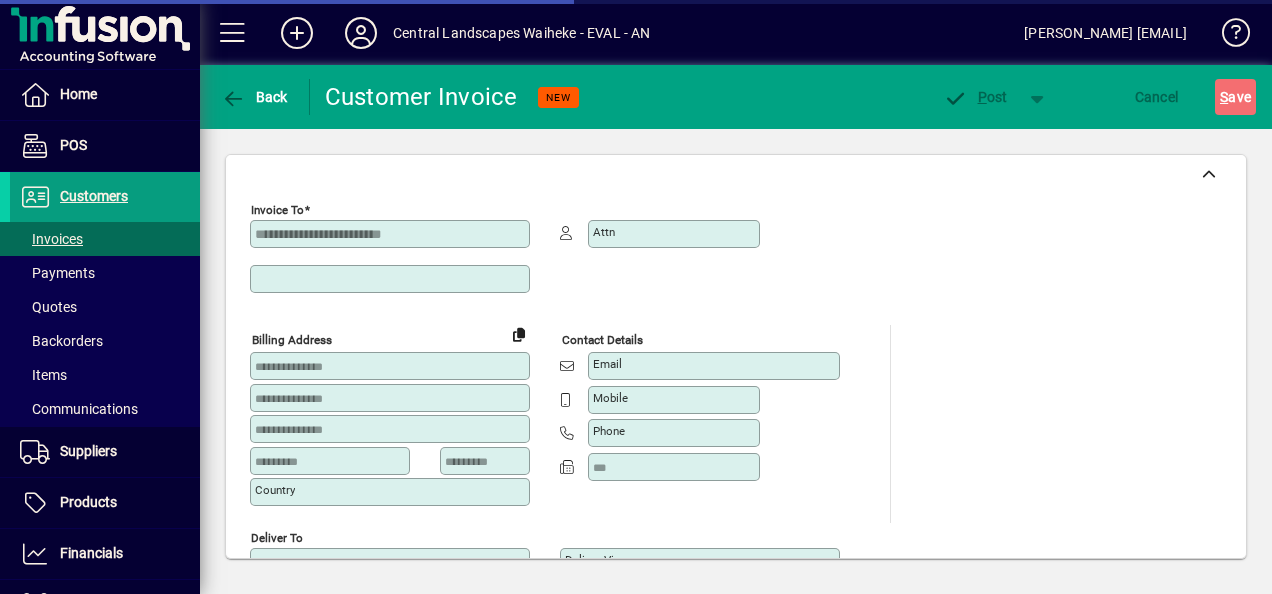 type on "**********" 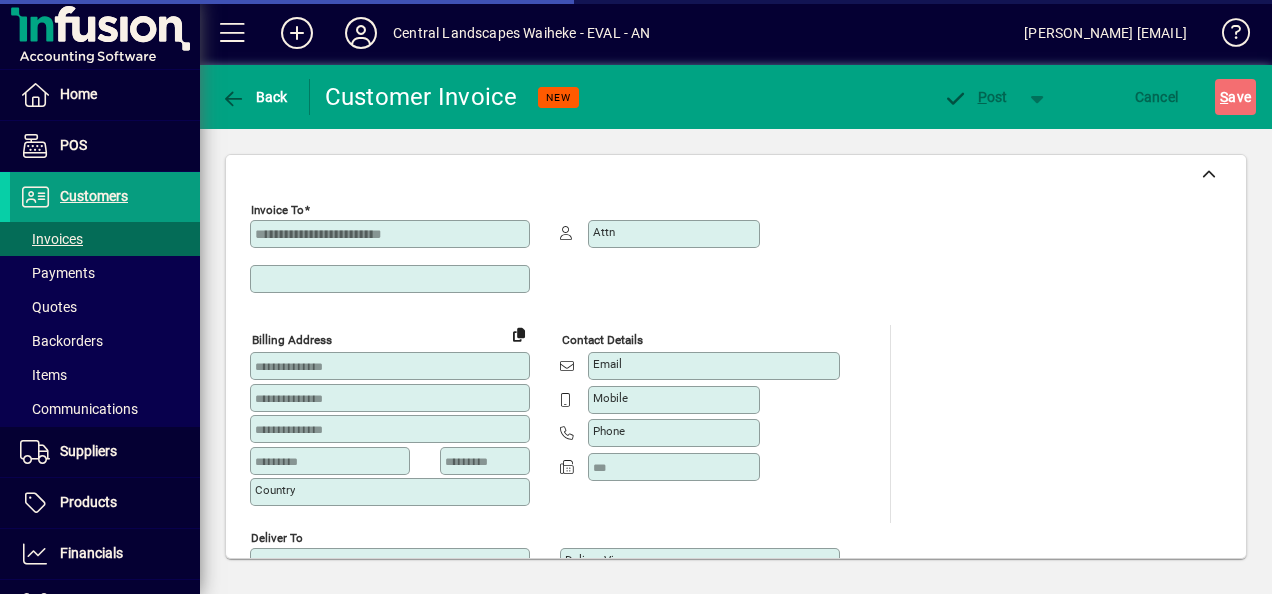 type on "********" 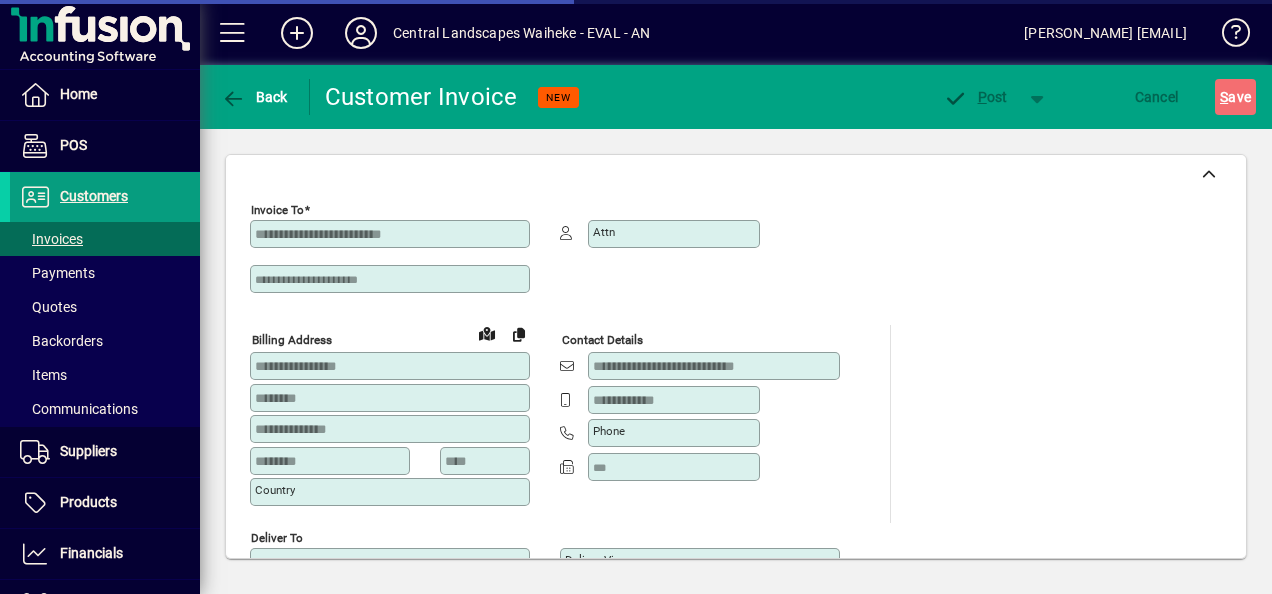 type on "**********" 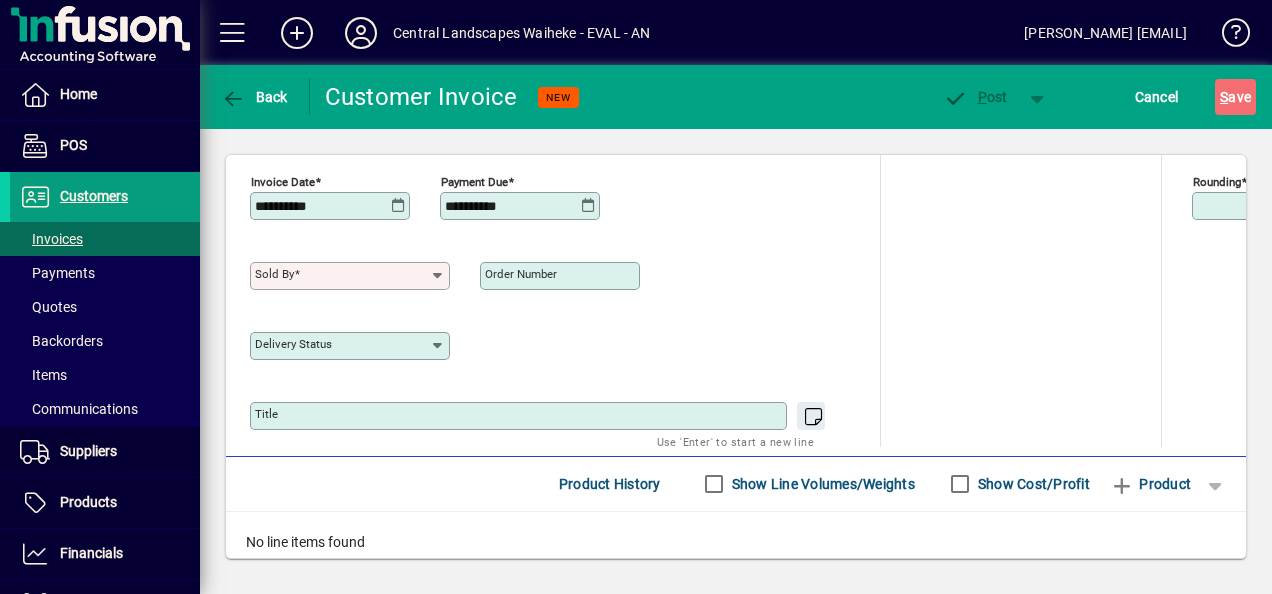 scroll, scrollTop: 828, scrollLeft: 0, axis: vertical 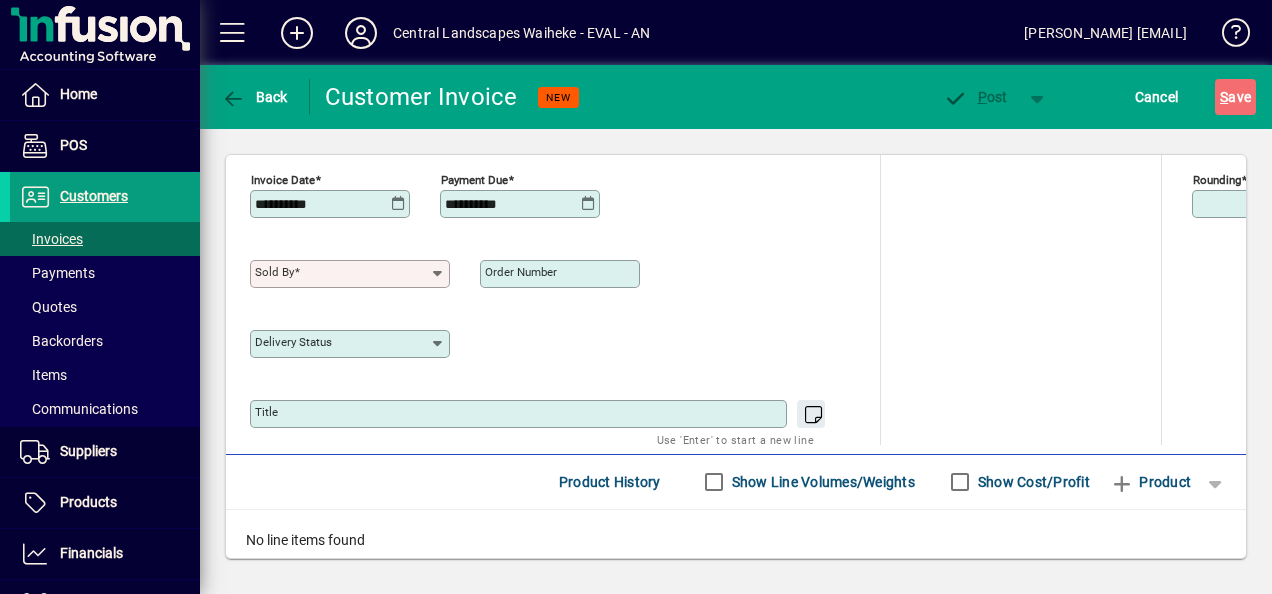 click 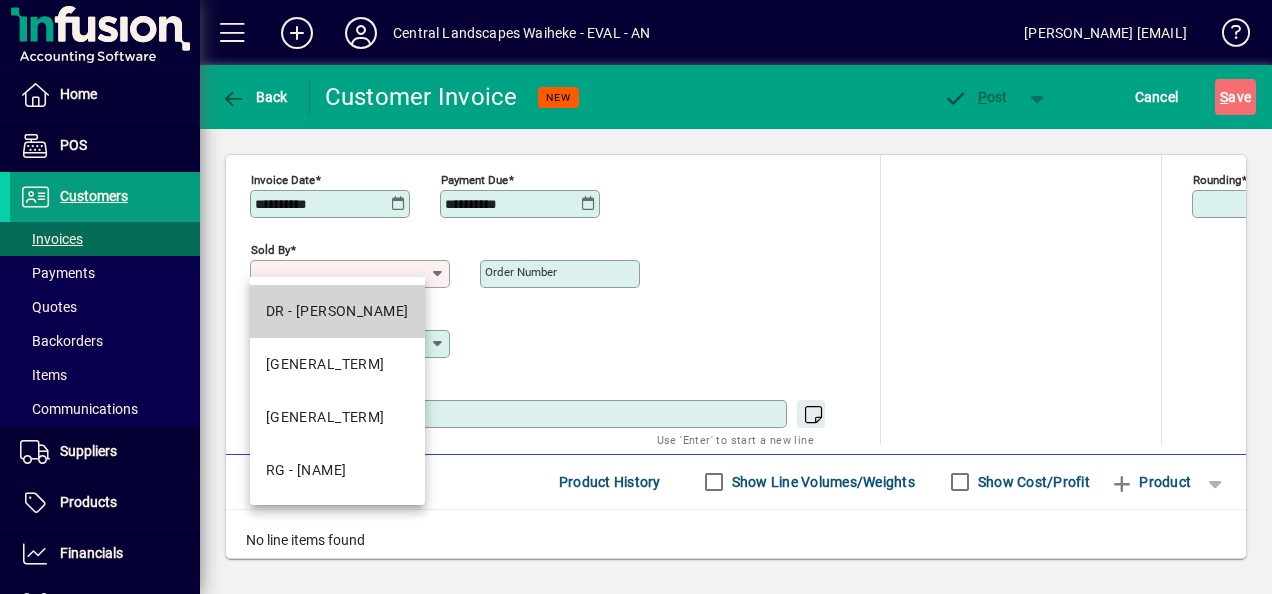 click on "DR - [PERSON_NAME]" at bounding box center [337, 311] 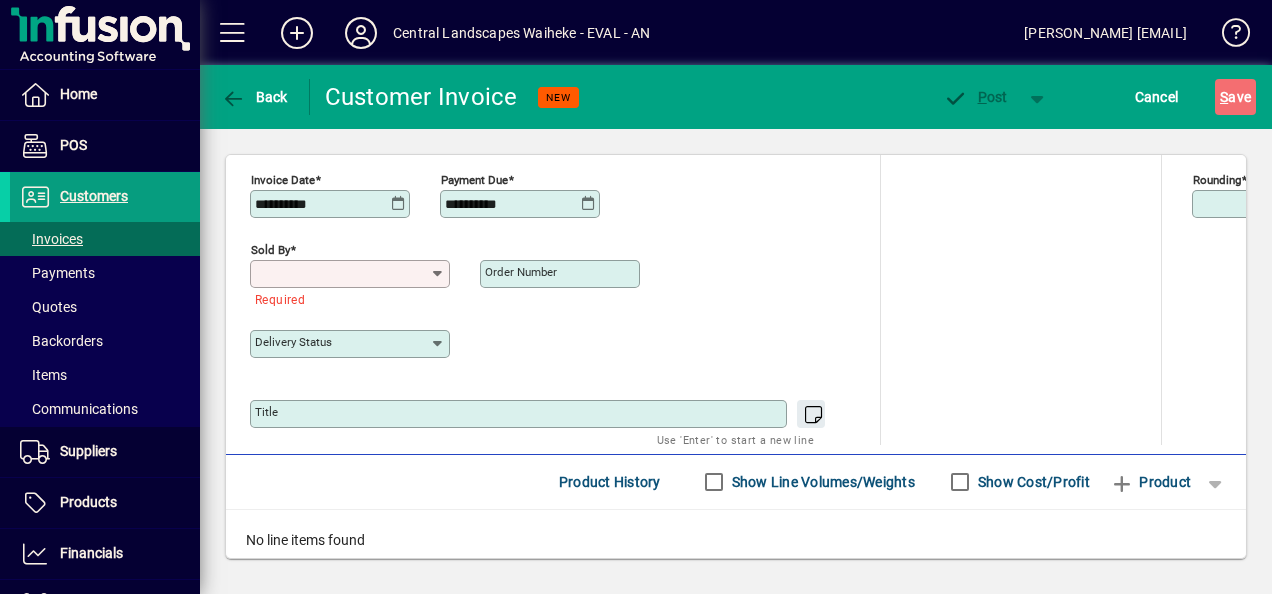 type on "*********" 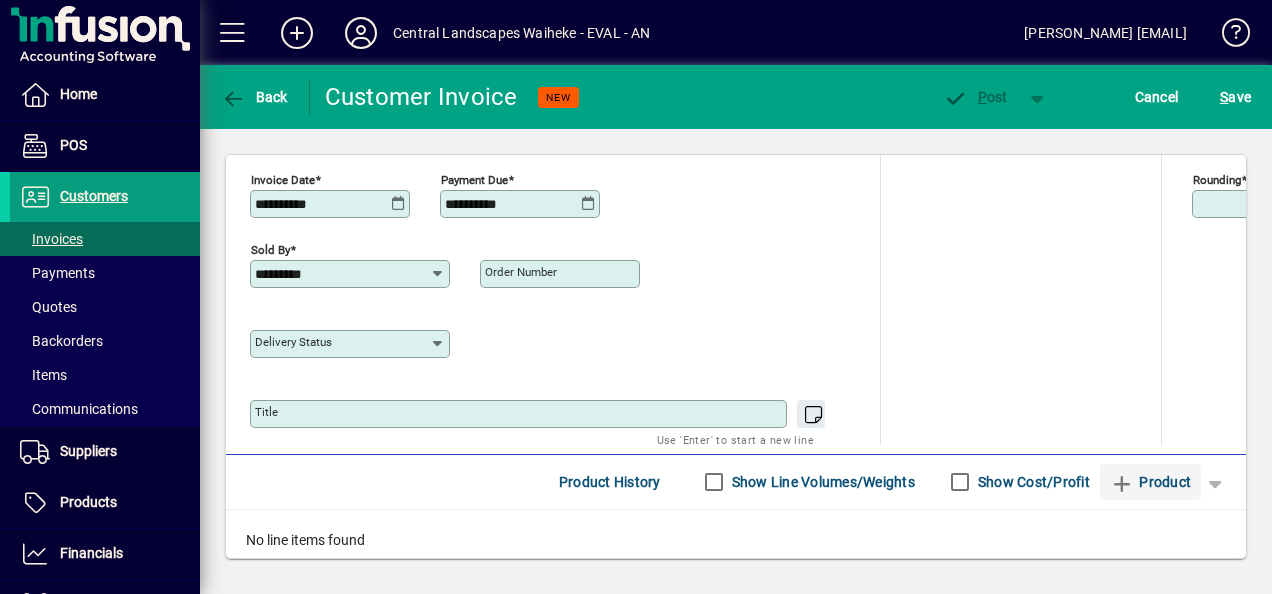 scroll, scrollTop: 938, scrollLeft: 0, axis: vertical 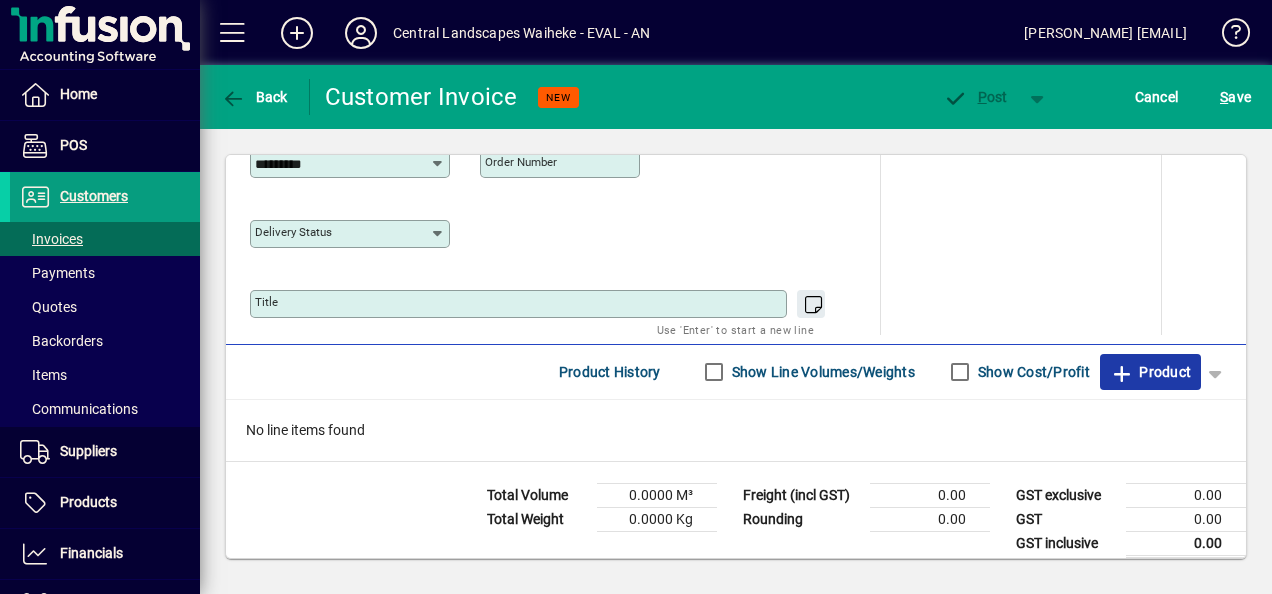 click on "Product" 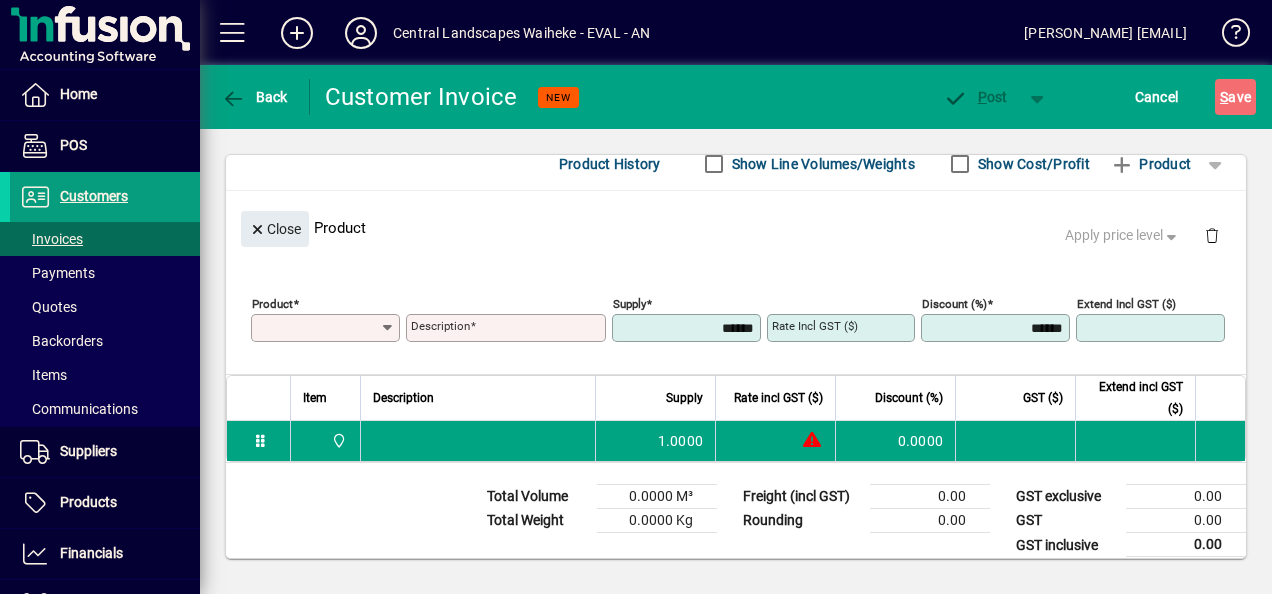 scroll, scrollTop: 287, scrollLeft: 0, axis: vertical 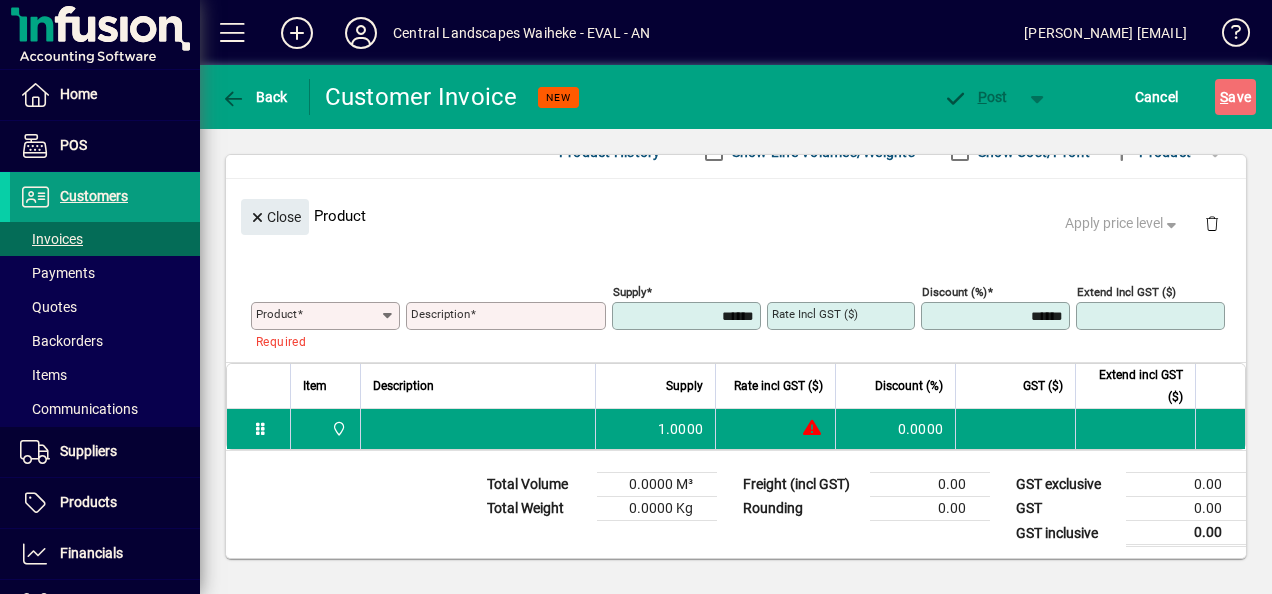click 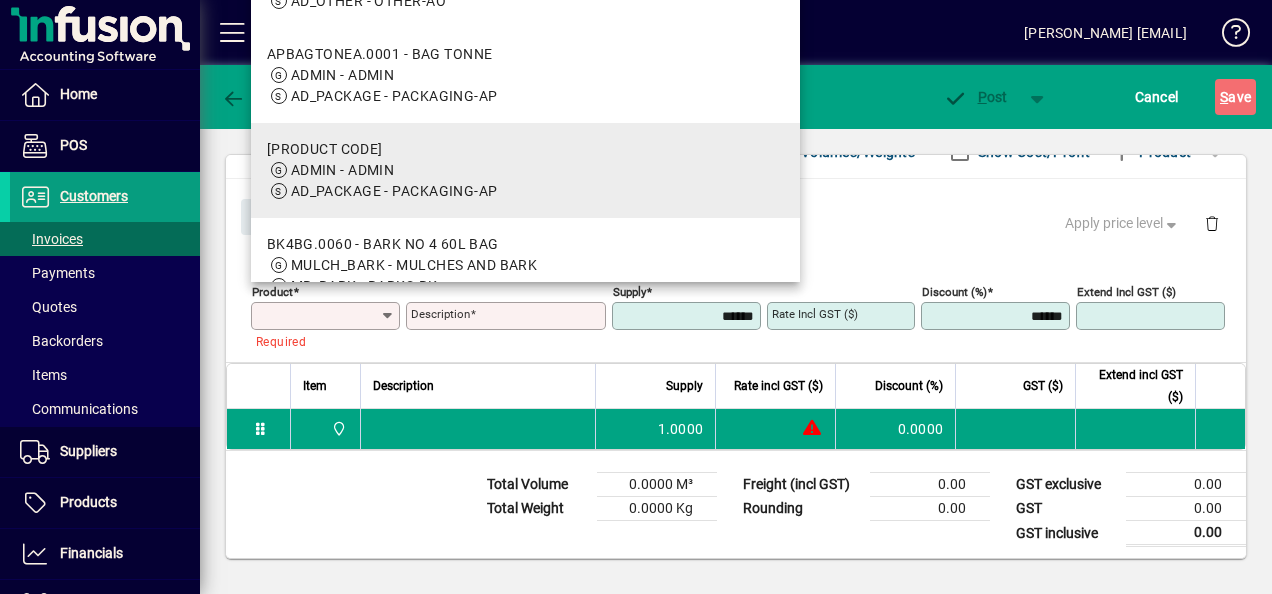 scroll, scrollTop: 251, scrollLeft: 0, axis: vertical 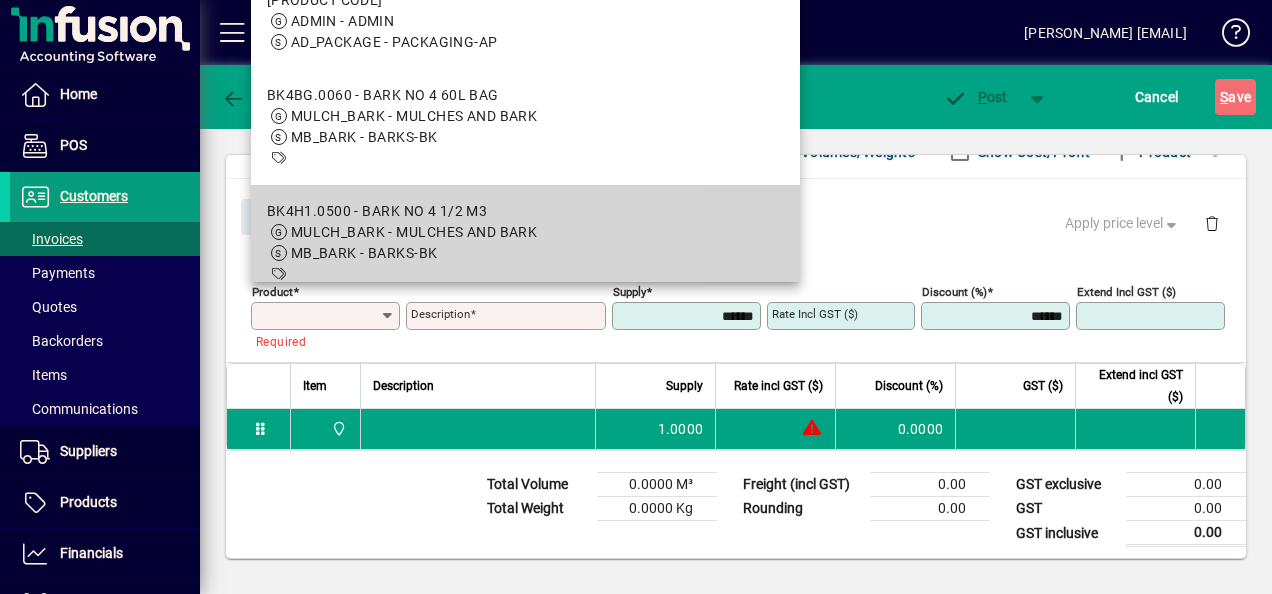 click on "MULCH_BARK - MULCHES AND BARK" at bounding box center (414, 232) 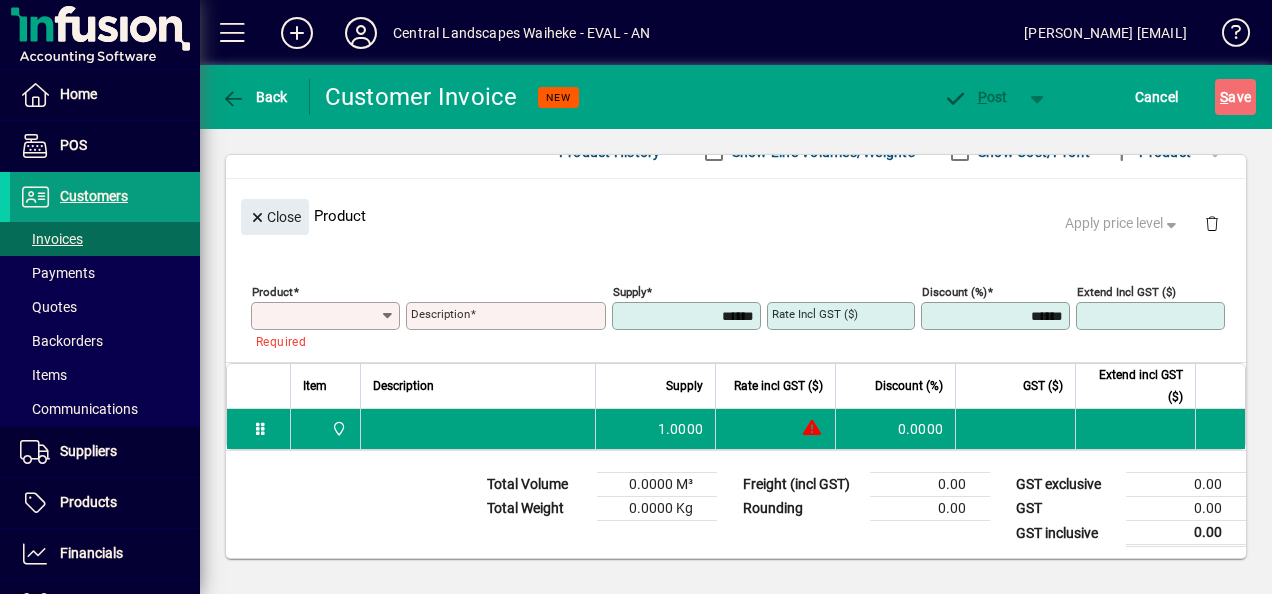 type on "**********" 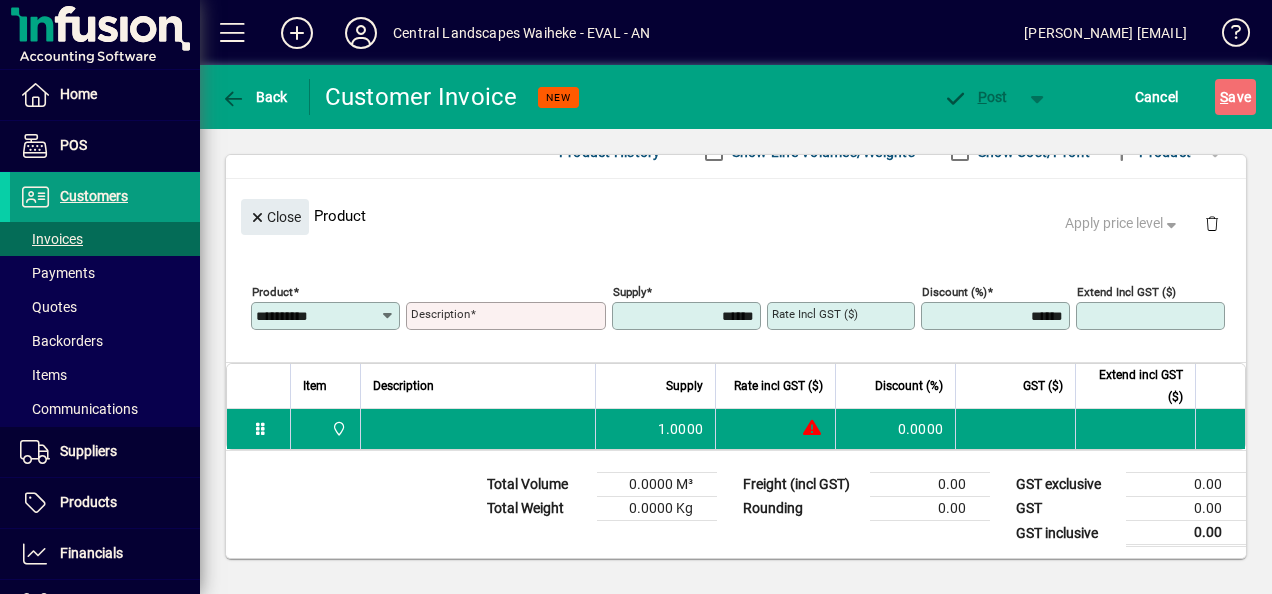 type on "**********" 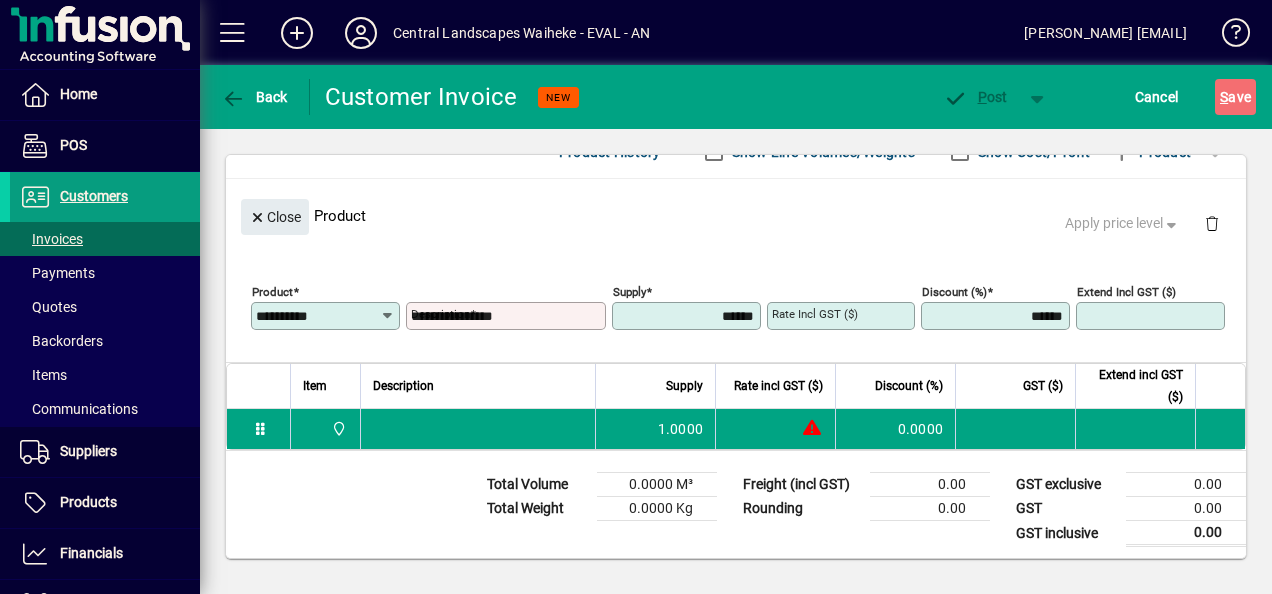 type on "*******" 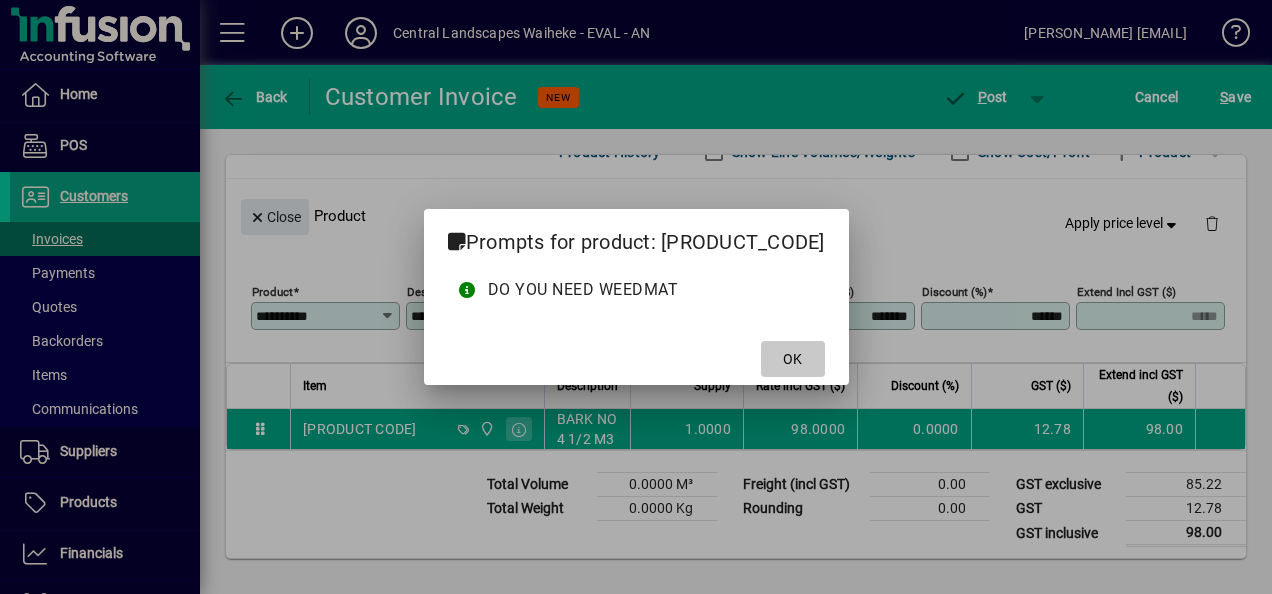 click on "OK" 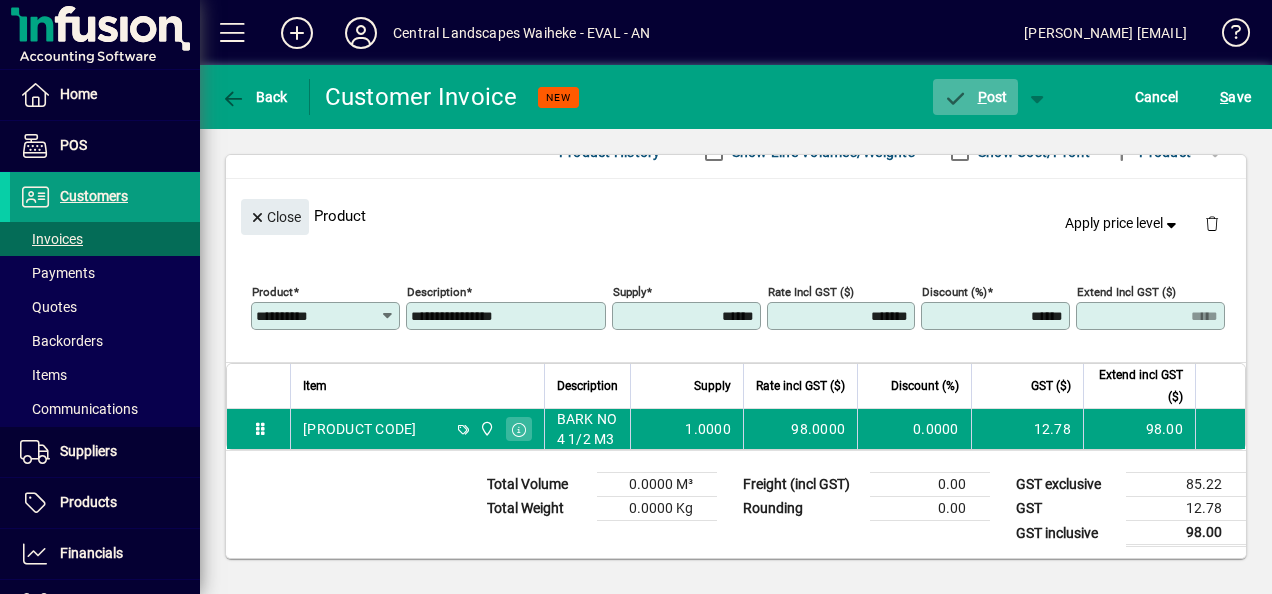click on "P ost" 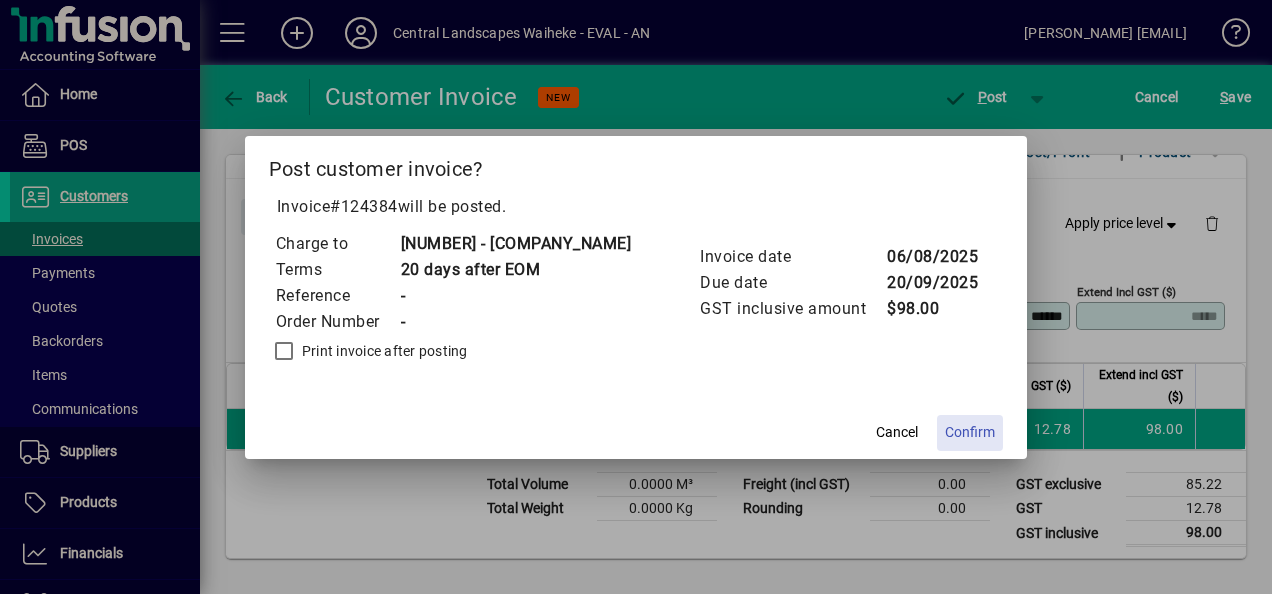 click on "Confirm" 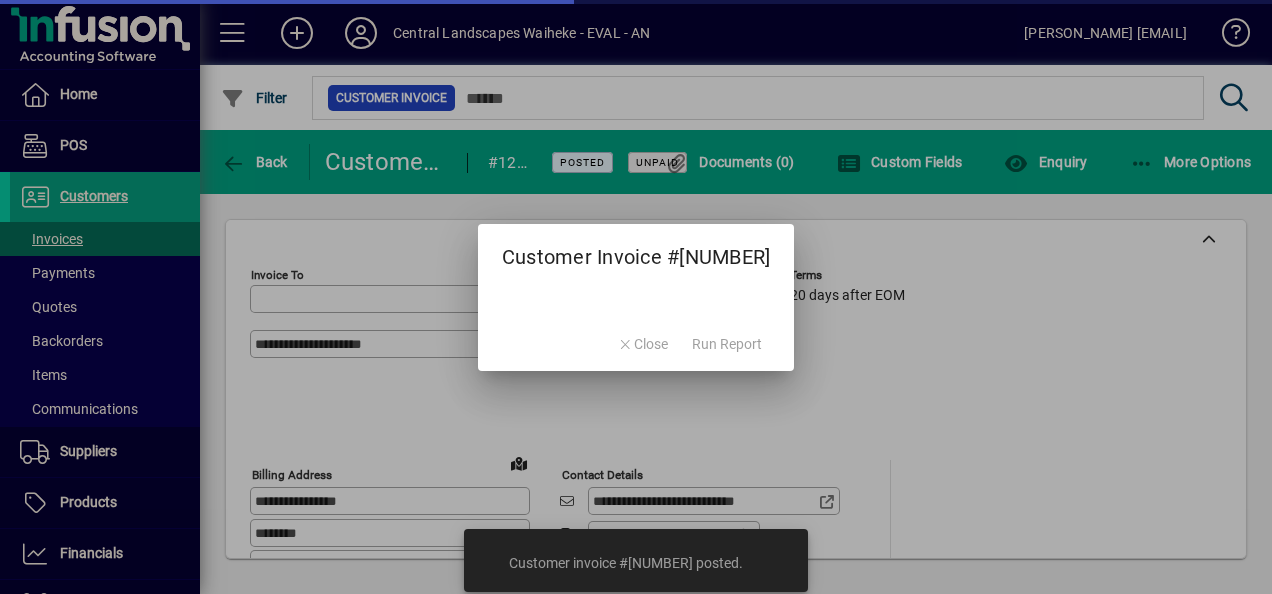 type on "**********" 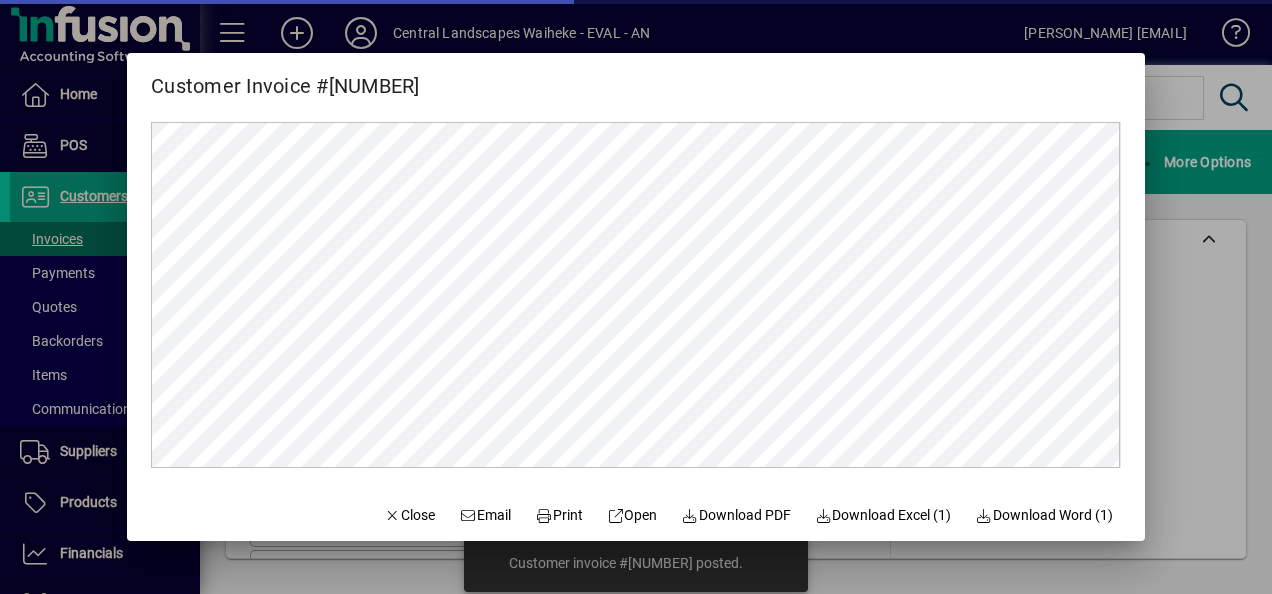 scroll, scrollTop: 0, scrollLeft: 0, axis: both 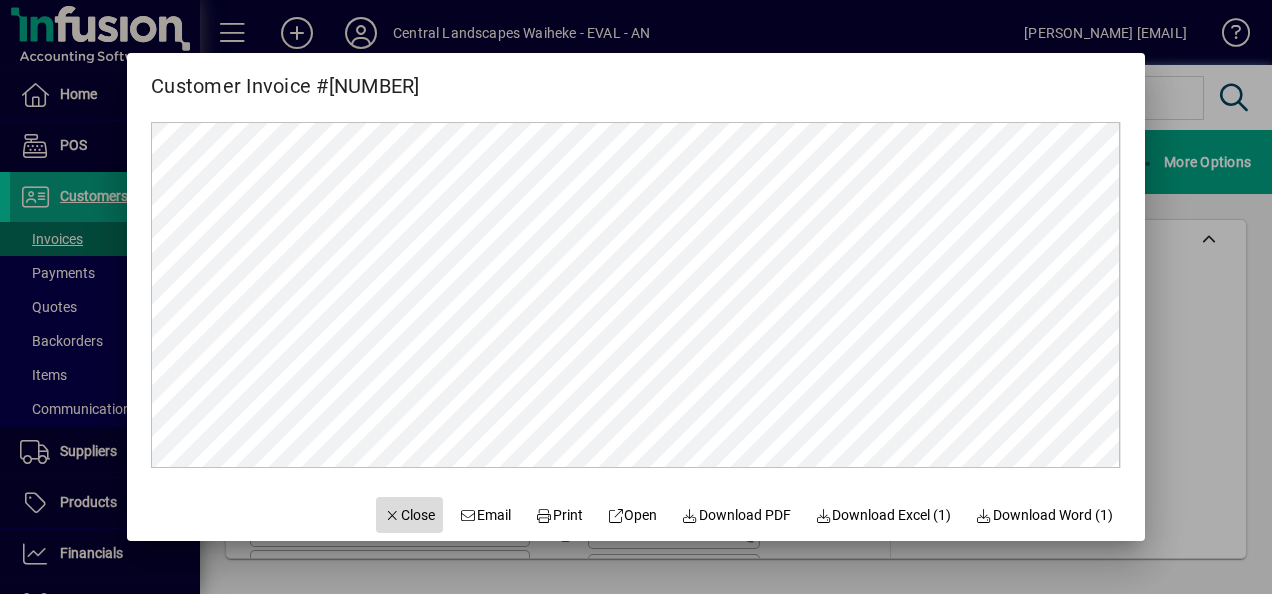 click on "Close" 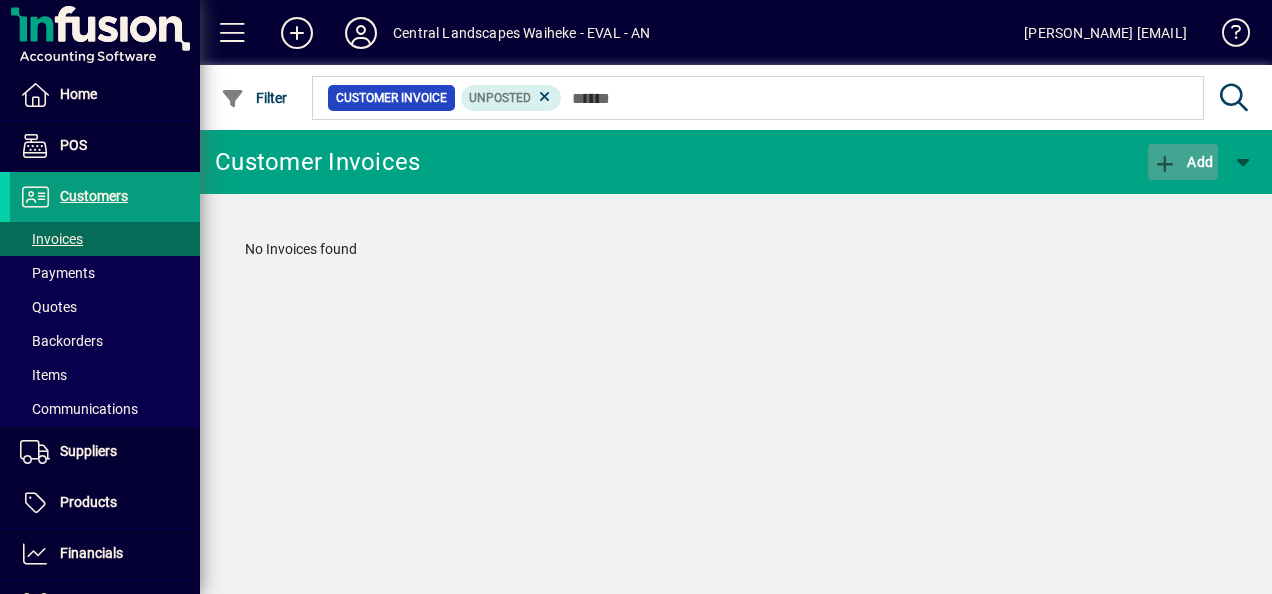 click on "Add" 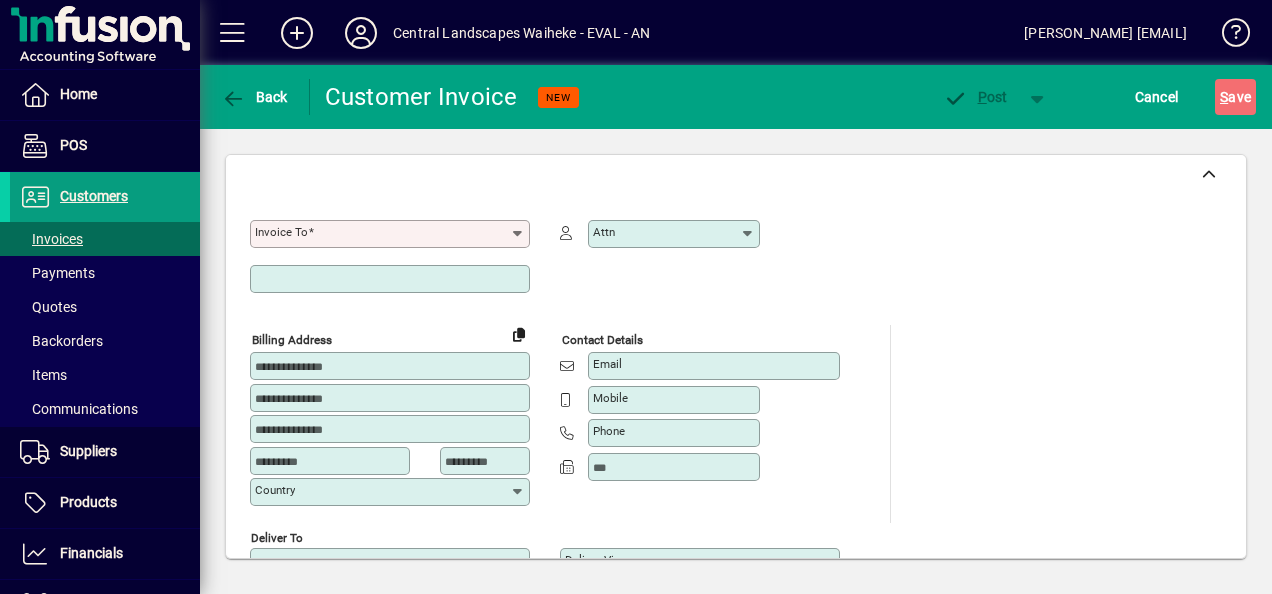 click 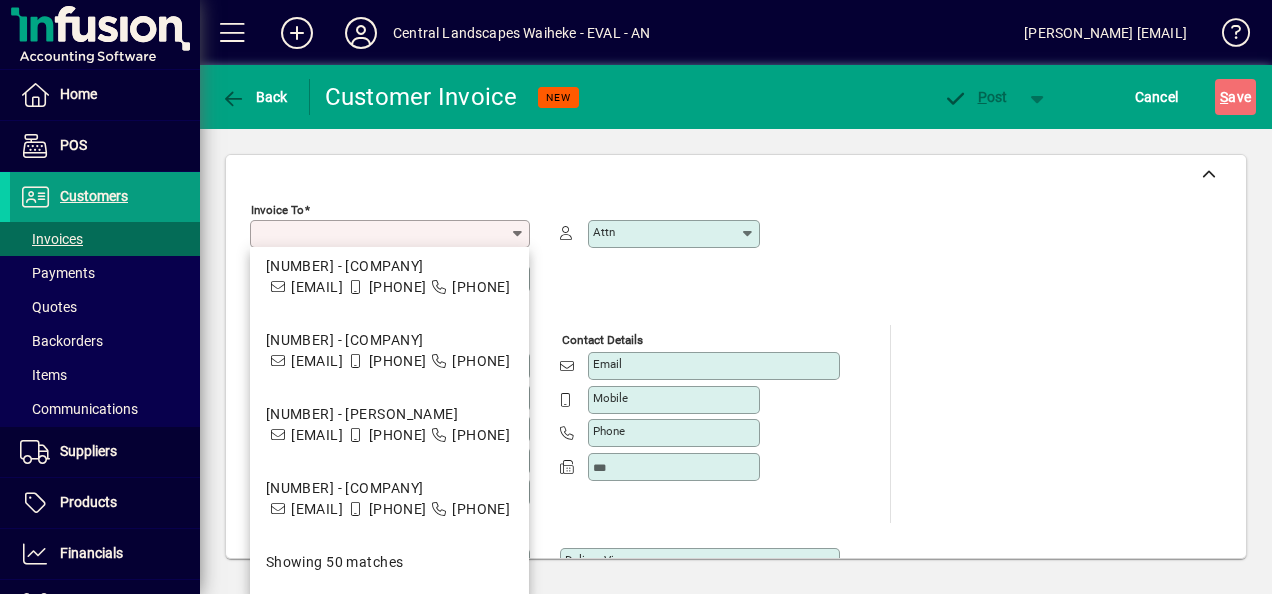 scroll, scrollTop: 4132, scrollLeft: 0, axis: vertical 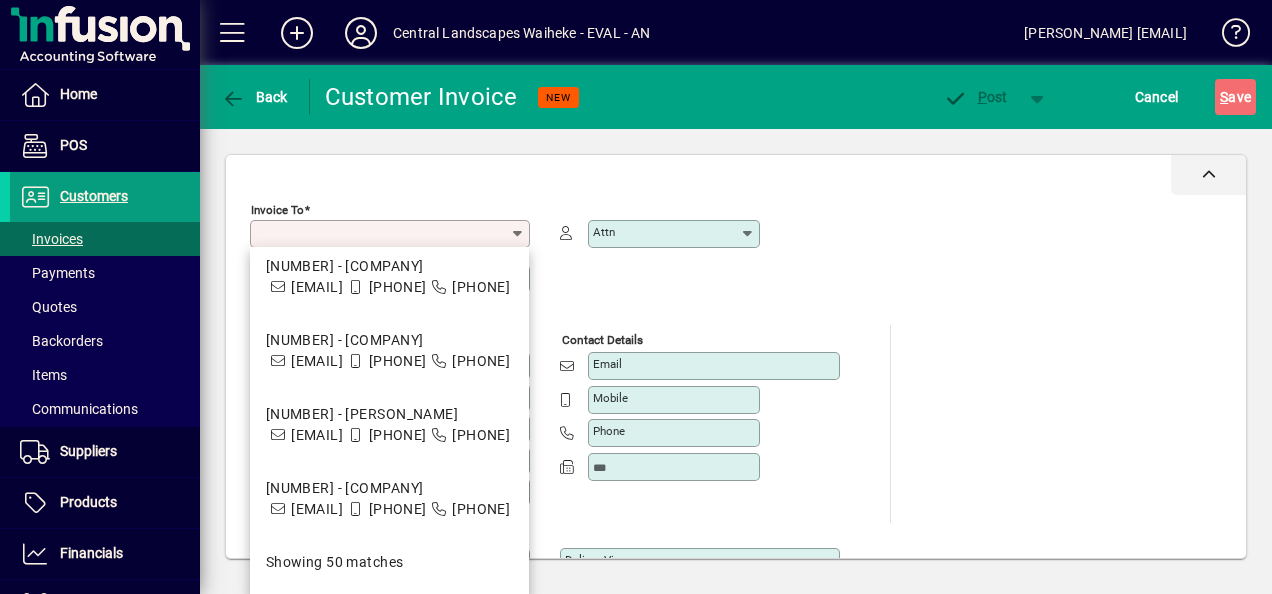 click 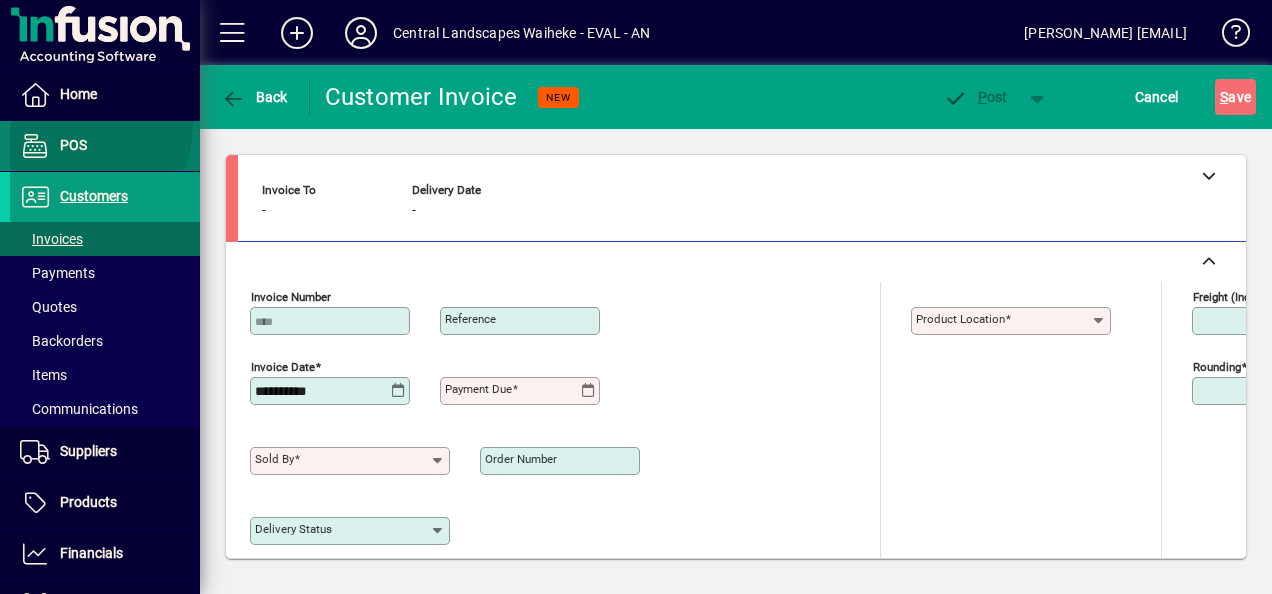 click at bounding box center [105, 146] 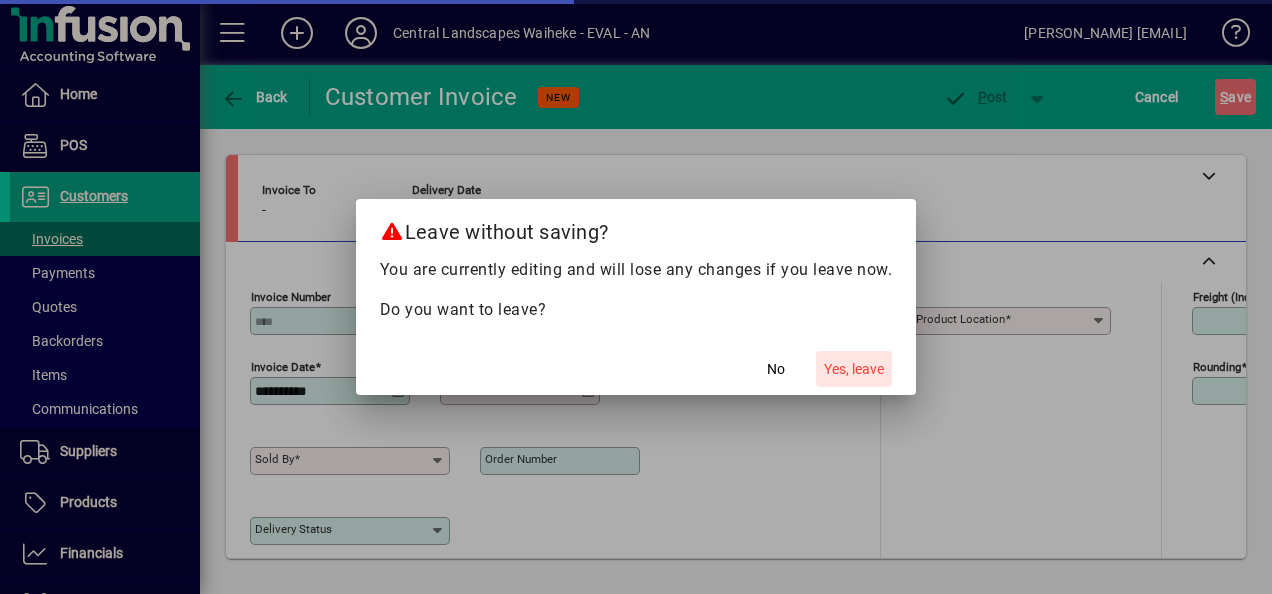 click on "Yes, leave" 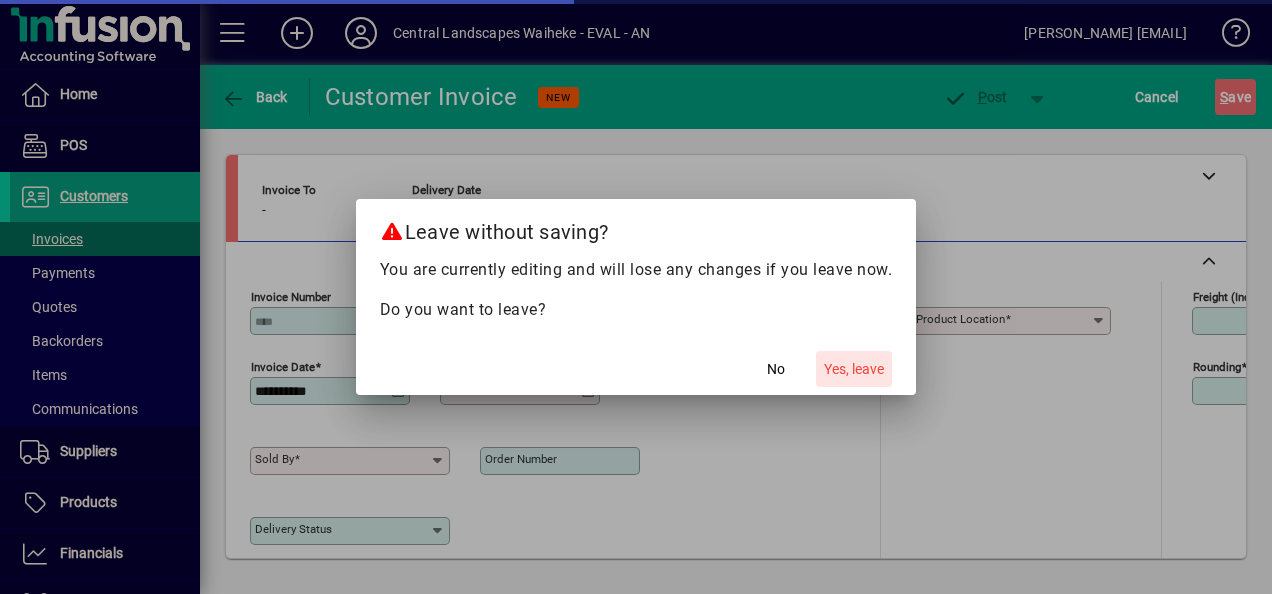 click on "Yes, leave" 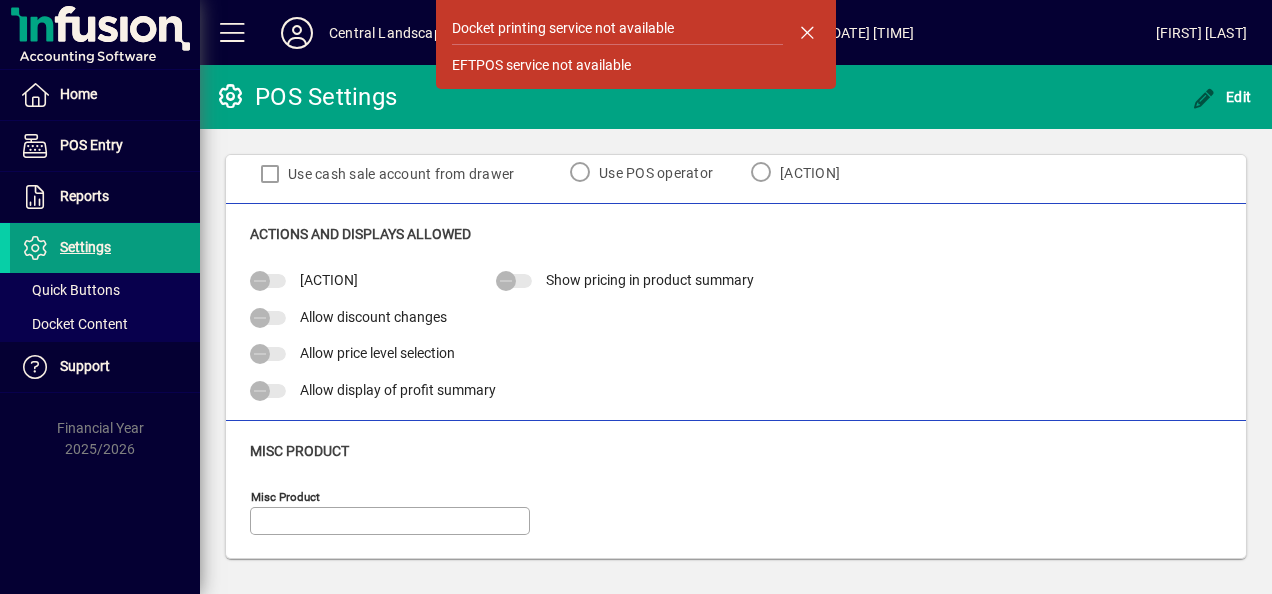 scroll, scrollTop: 0, scrollLeft: 0, axis: both 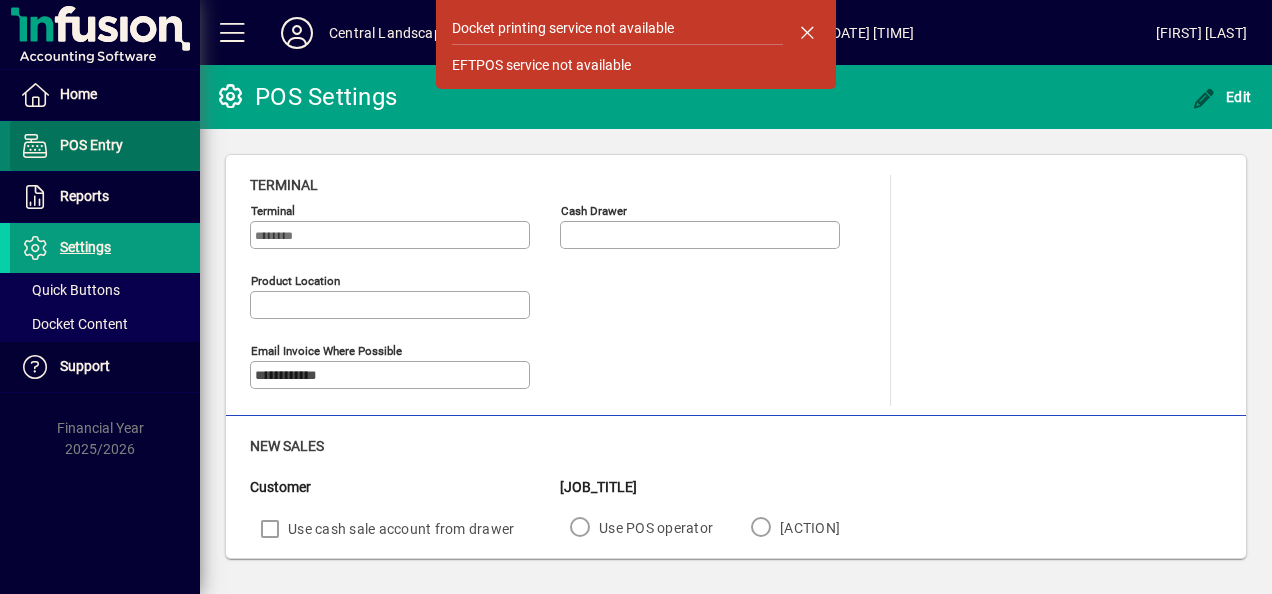 click on "POS Entry" at bounding box center [91, 145] 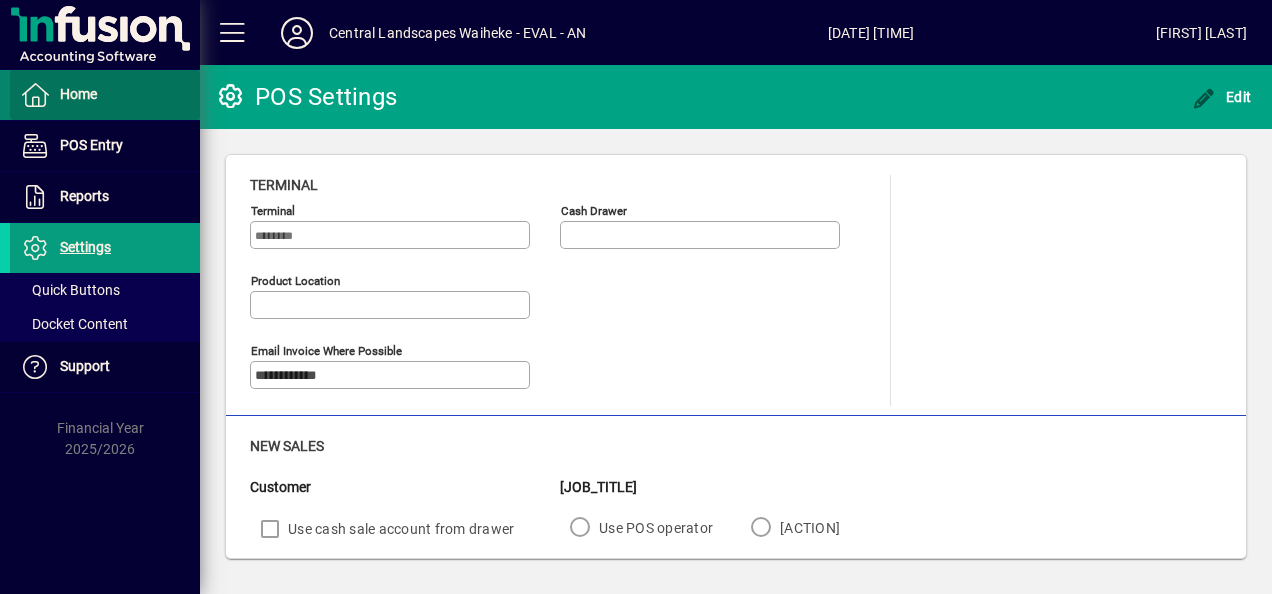 click on "Home" at bounding box center [53, 95] 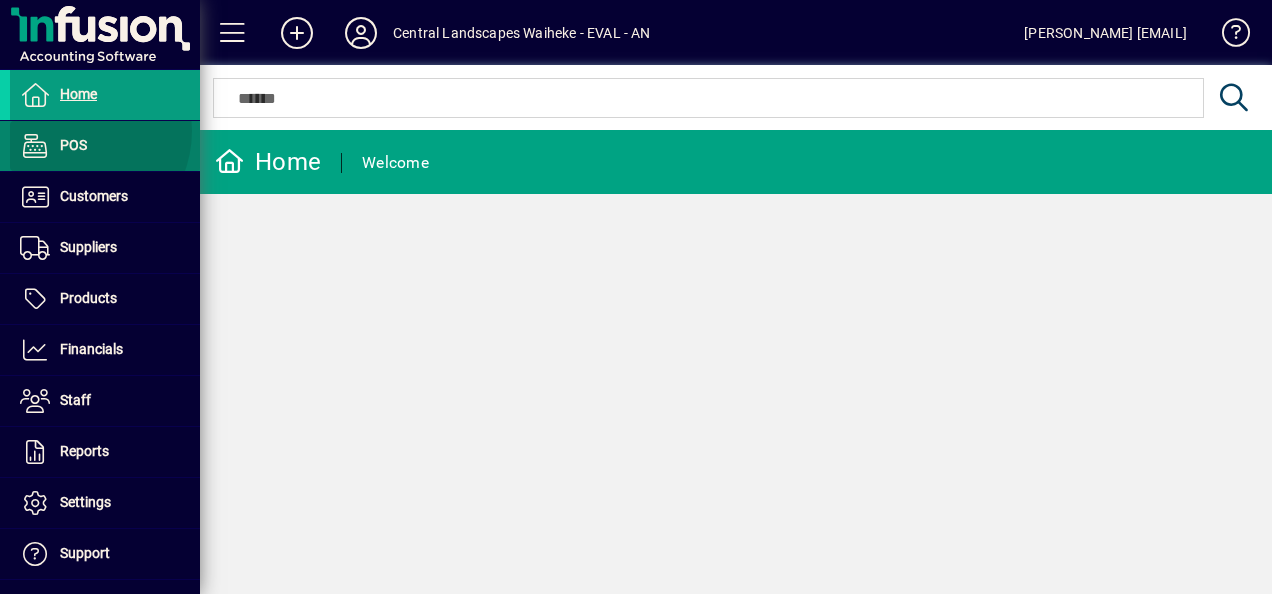 click at bounding box center [105, 146] 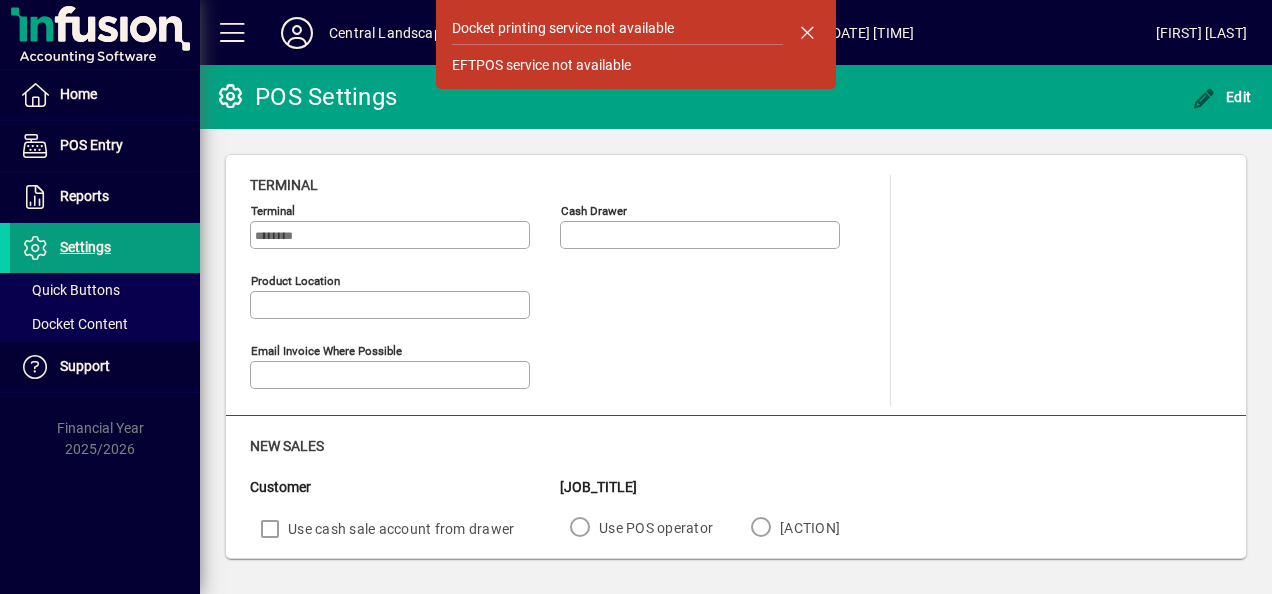 type on "**********" 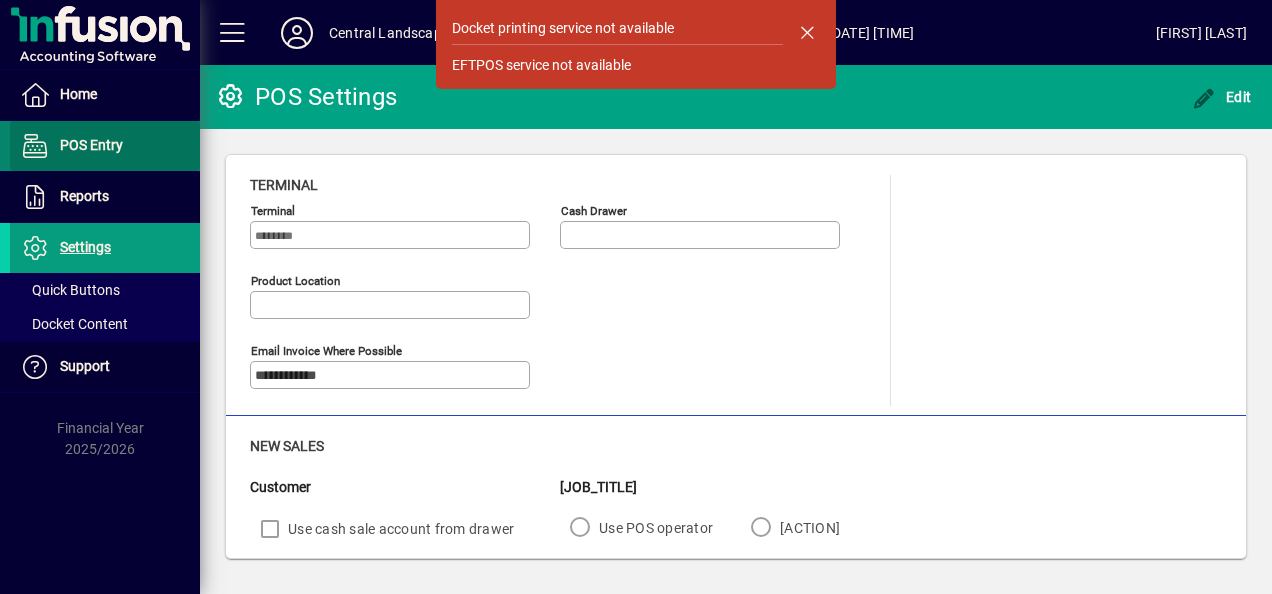 click on "POS Entry" at bounding box center (91, 145) 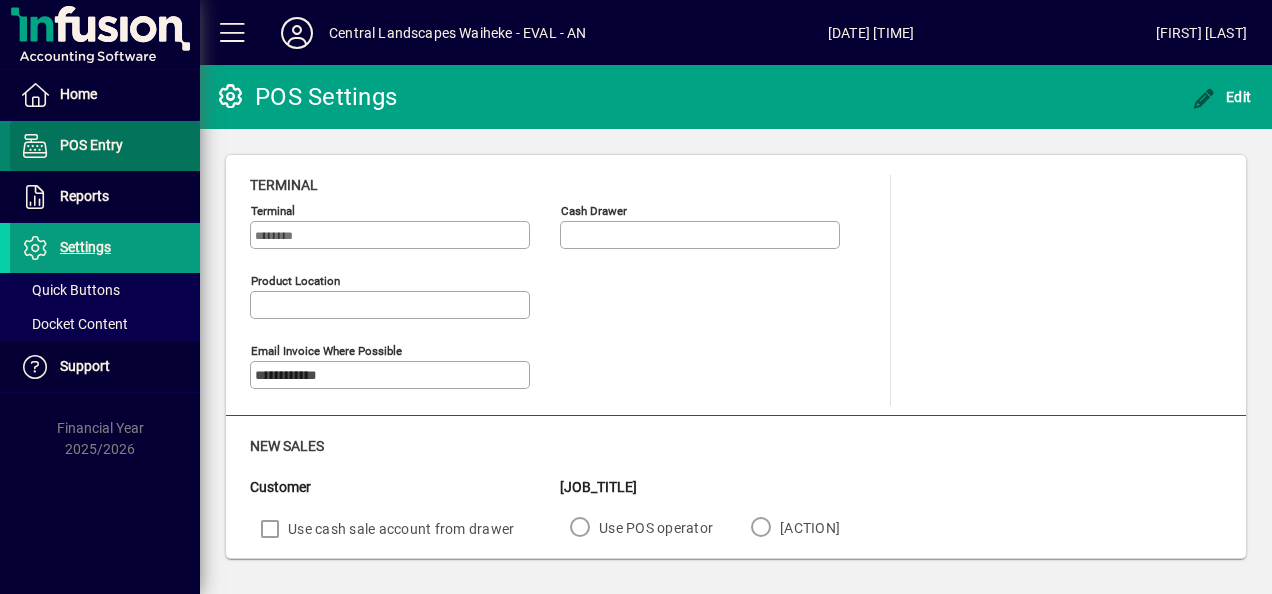 click on "POS Entry" at bounding box center [91, 145] 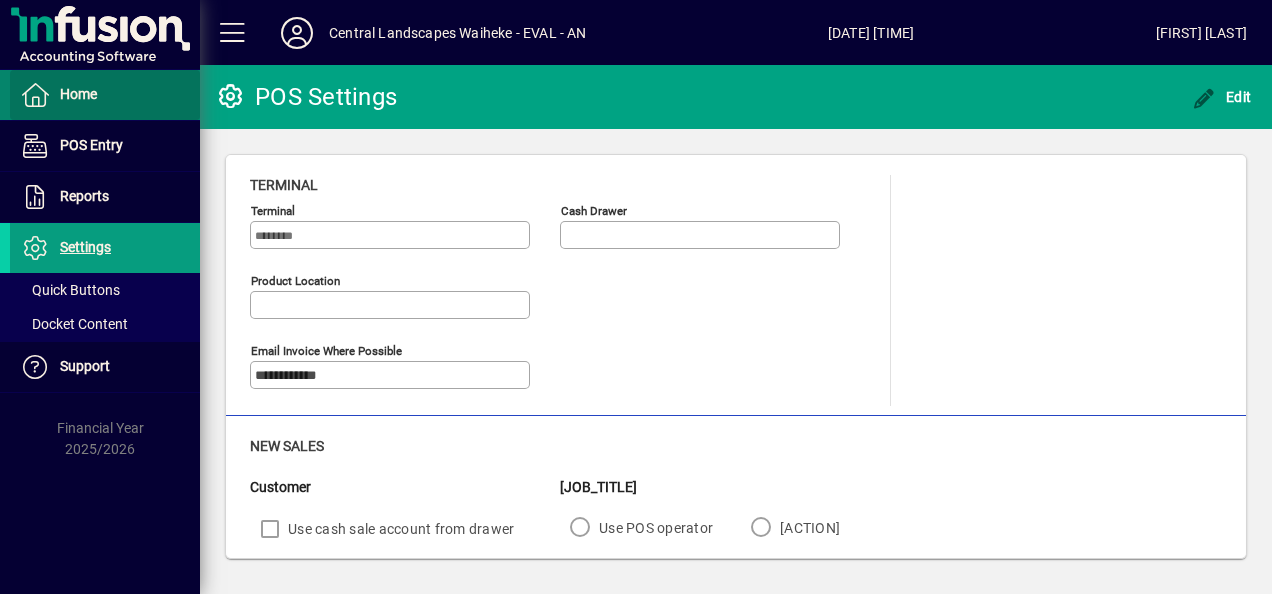 click at bounding box center [105, 95] 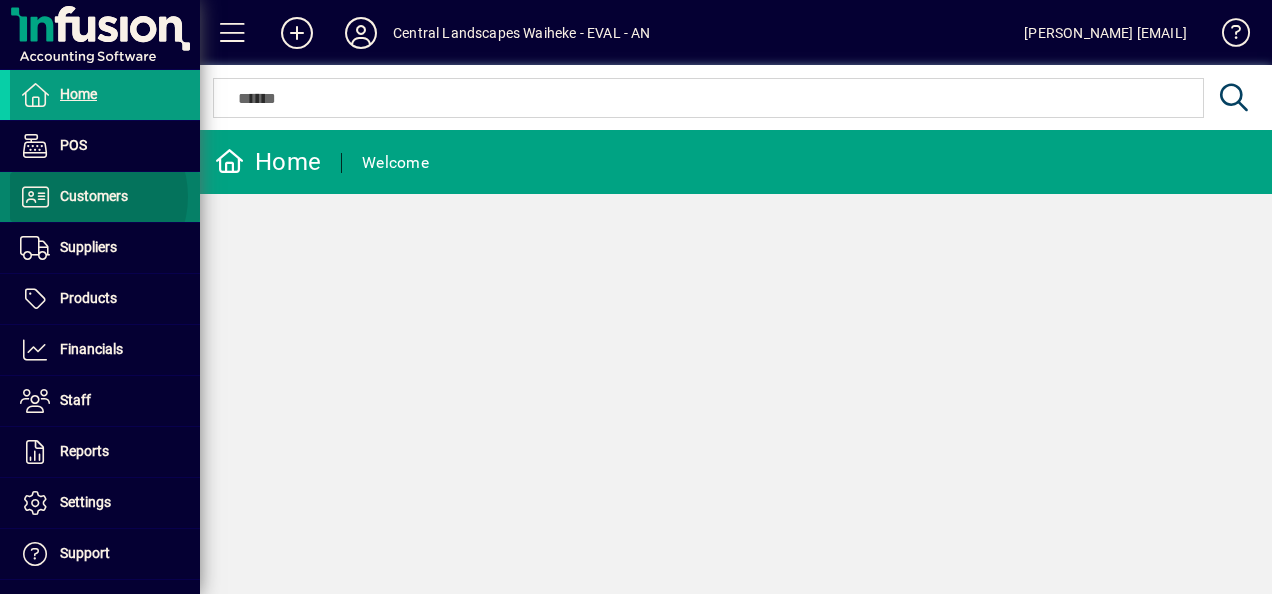 click on "Customers" at bounding box center (94, 196) 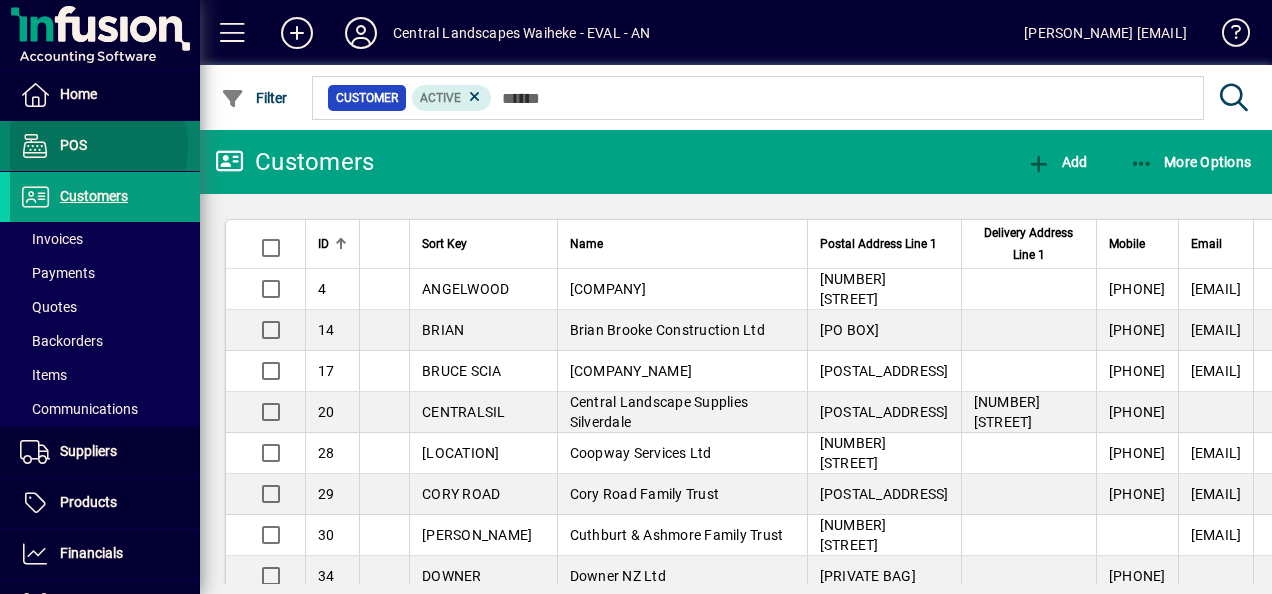 click on "POS" at bounding box center (73, 145) 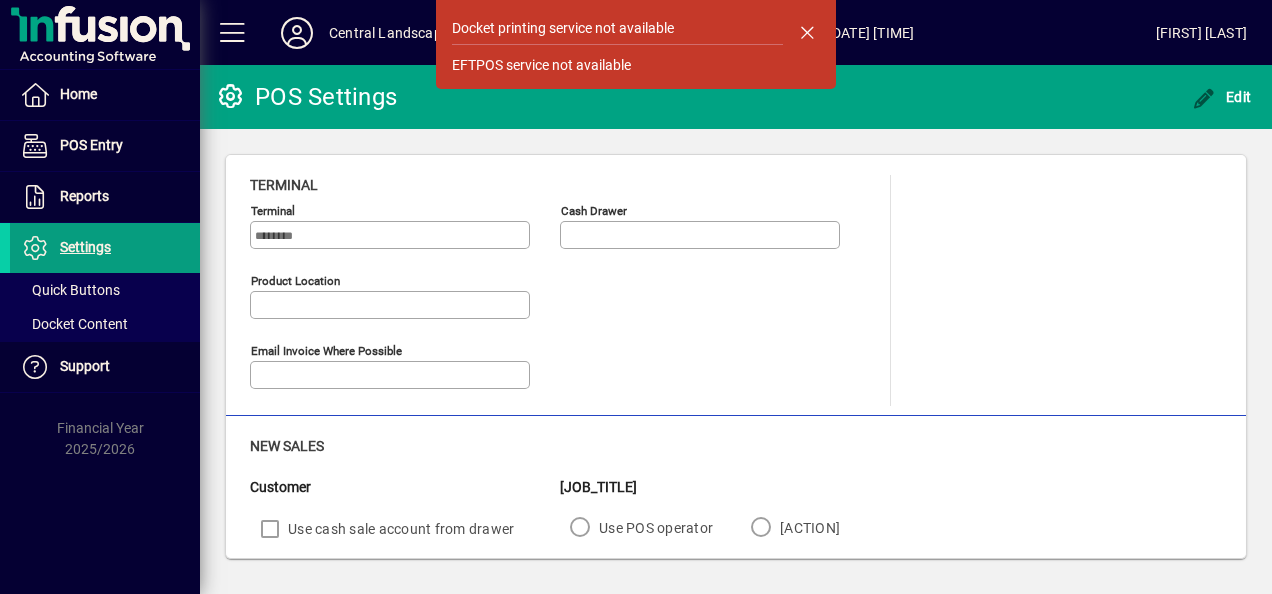 type on "**********" 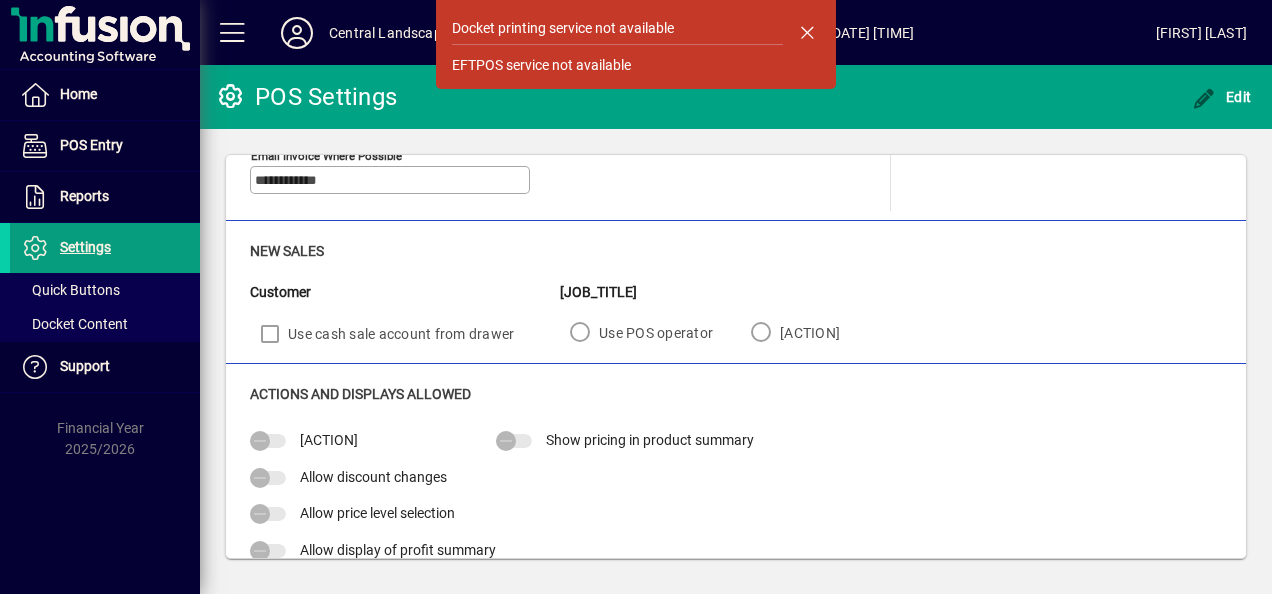 scroll, scrollTop: 194, scrollLeft: 0, axis: vertical 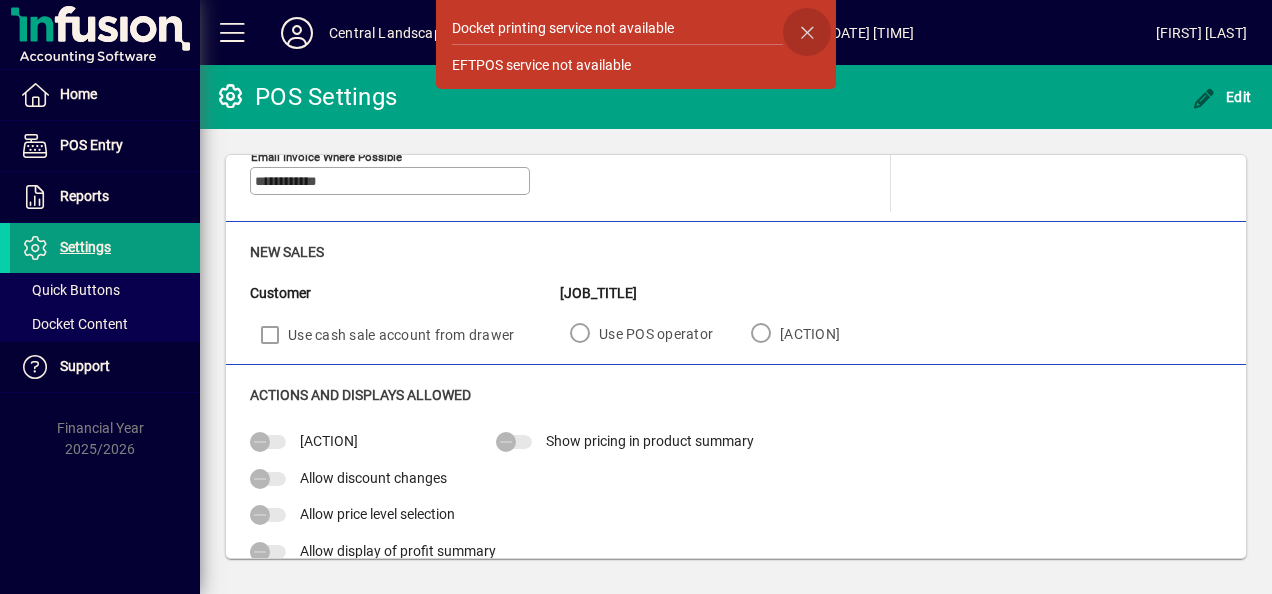 click 